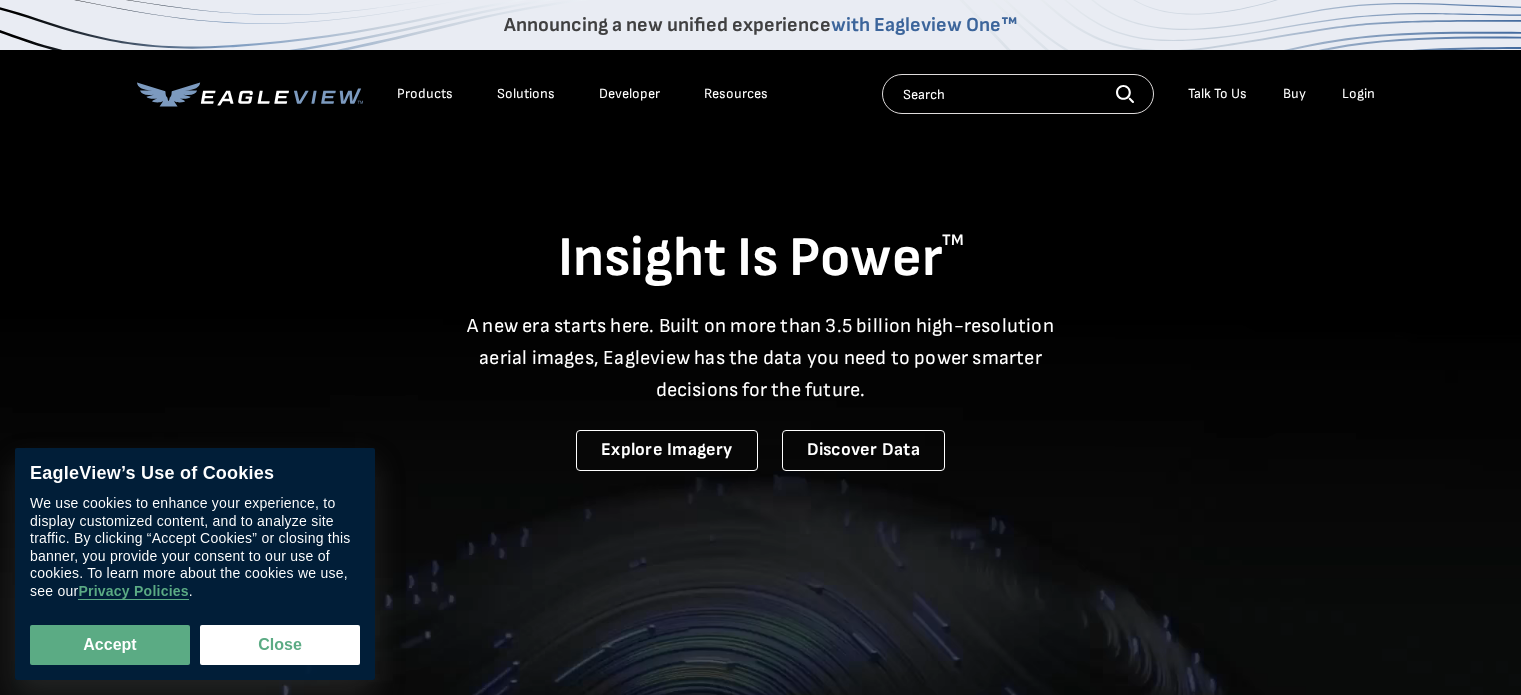 scroll, scrollTop: 0, scrollLeft: 0, axis: both 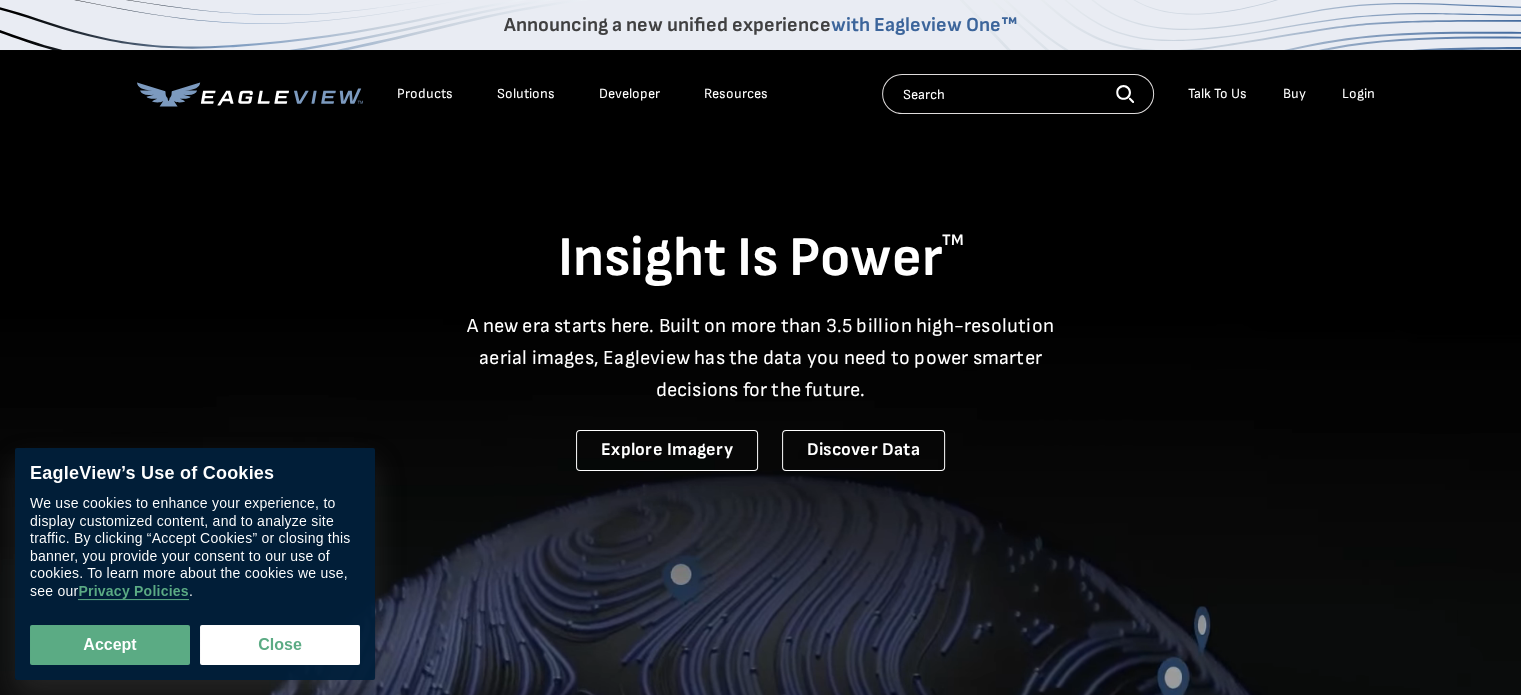 click on "Login" at bounding box center [1358, 94] 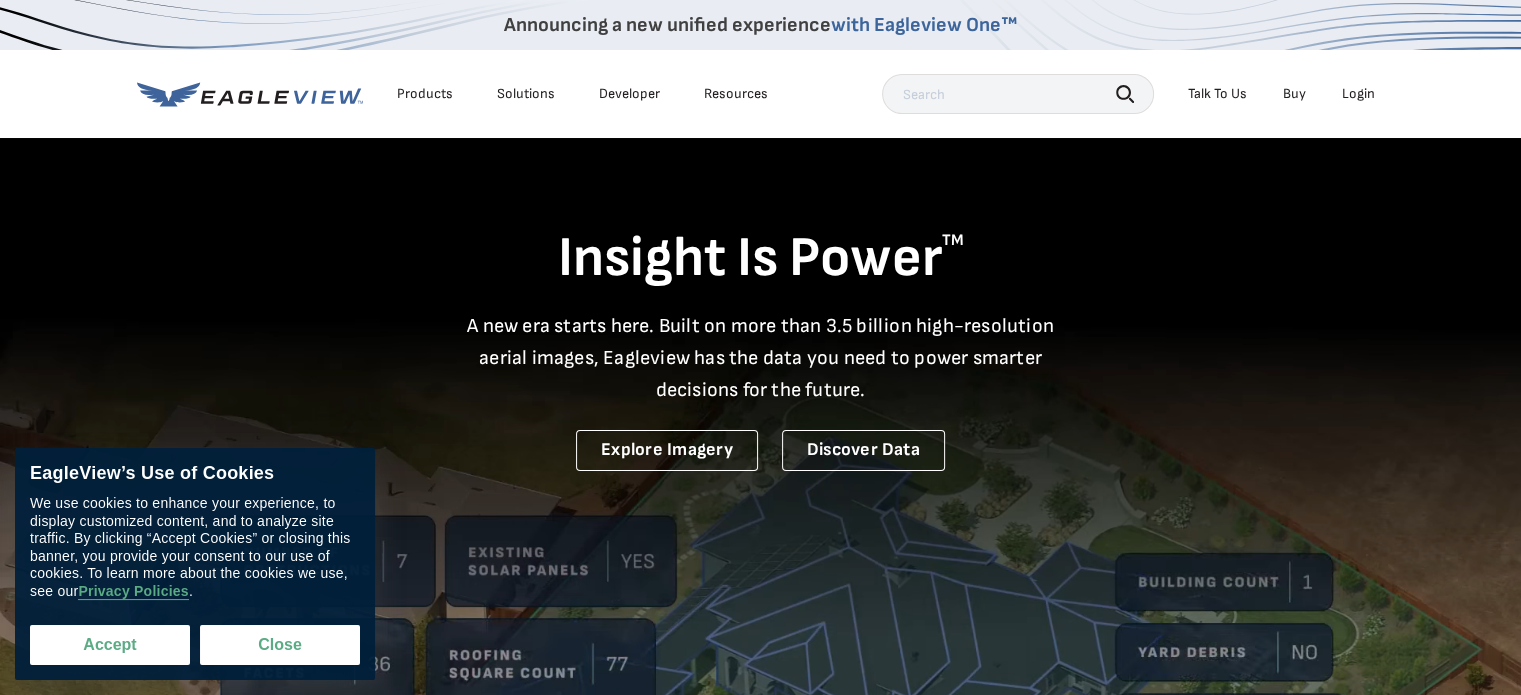click on "Accept" at bounding box center [110, 645] 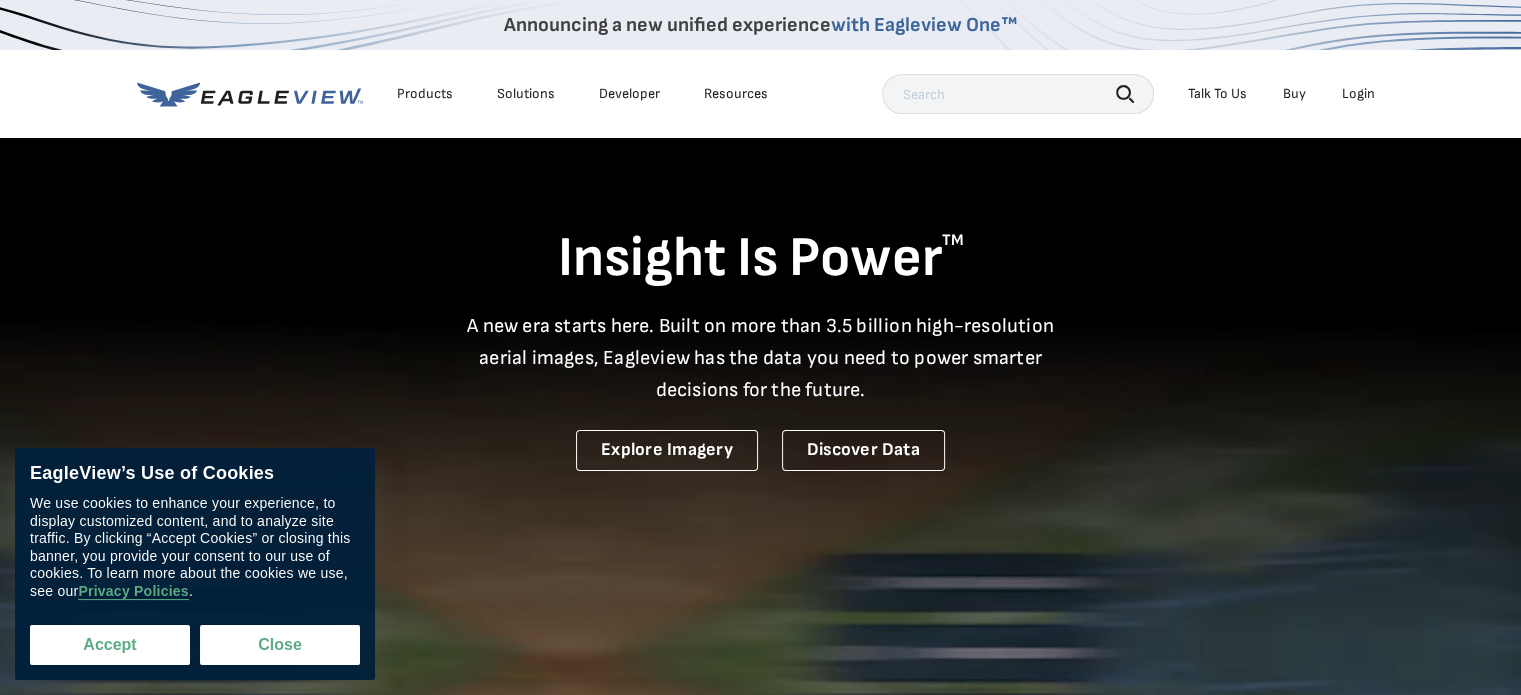 checkbox on "true" 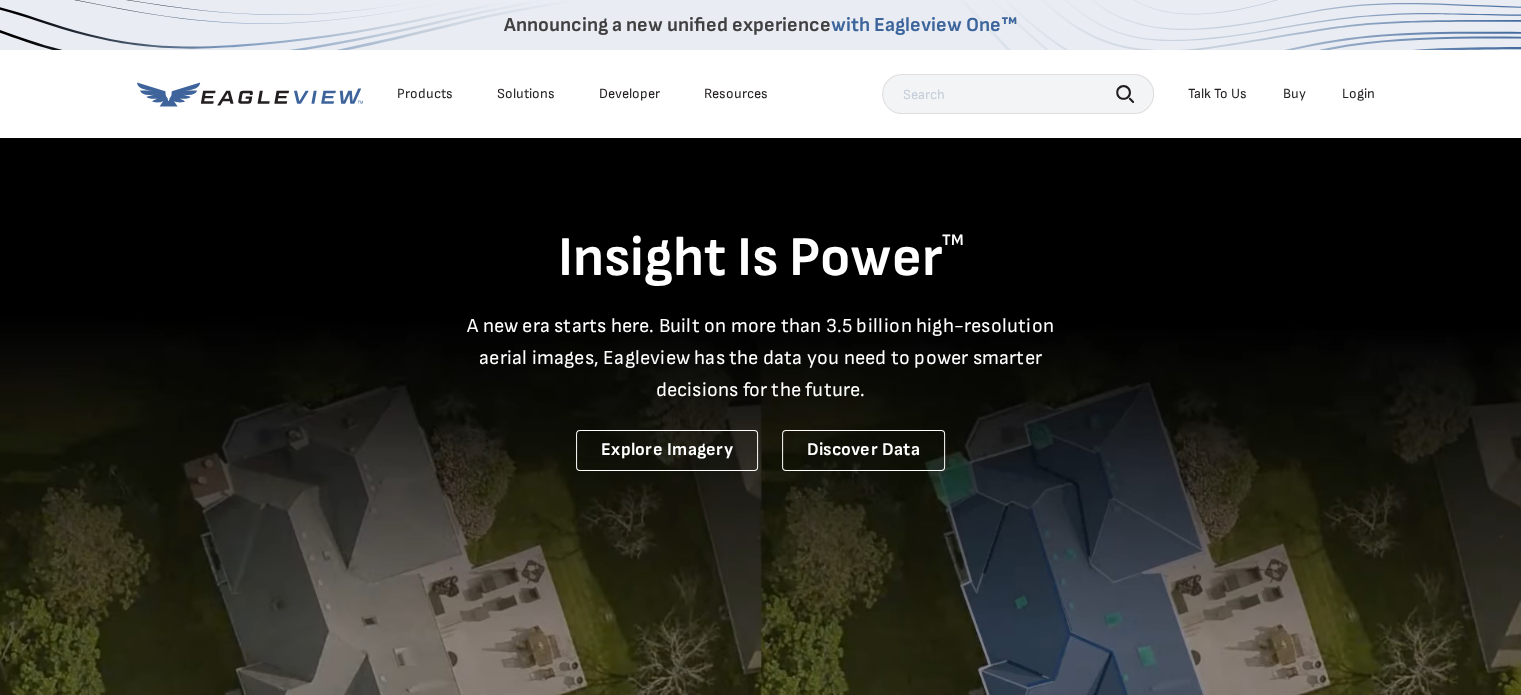 click on "Login" at bounding box center [1358, 94] 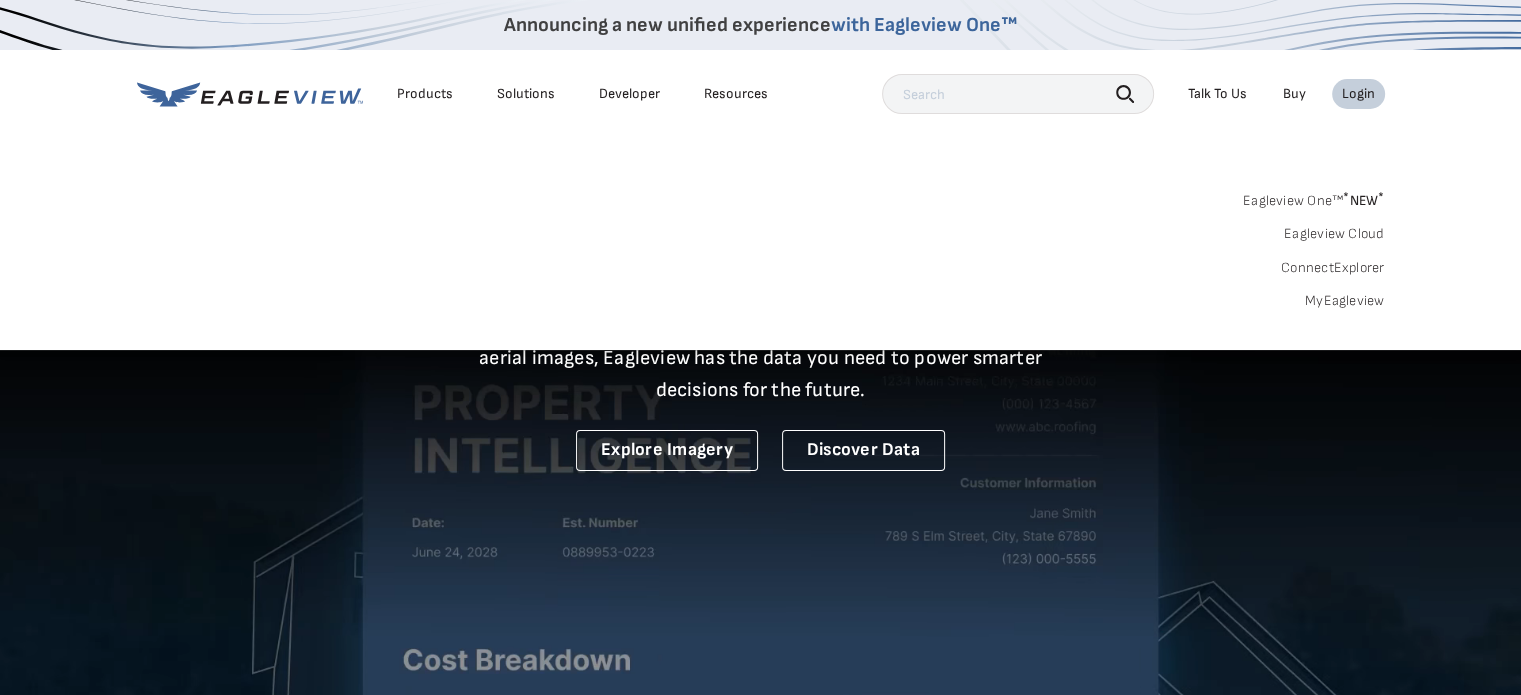 click on "MyEagleview" at bounding box center [1345, 301] 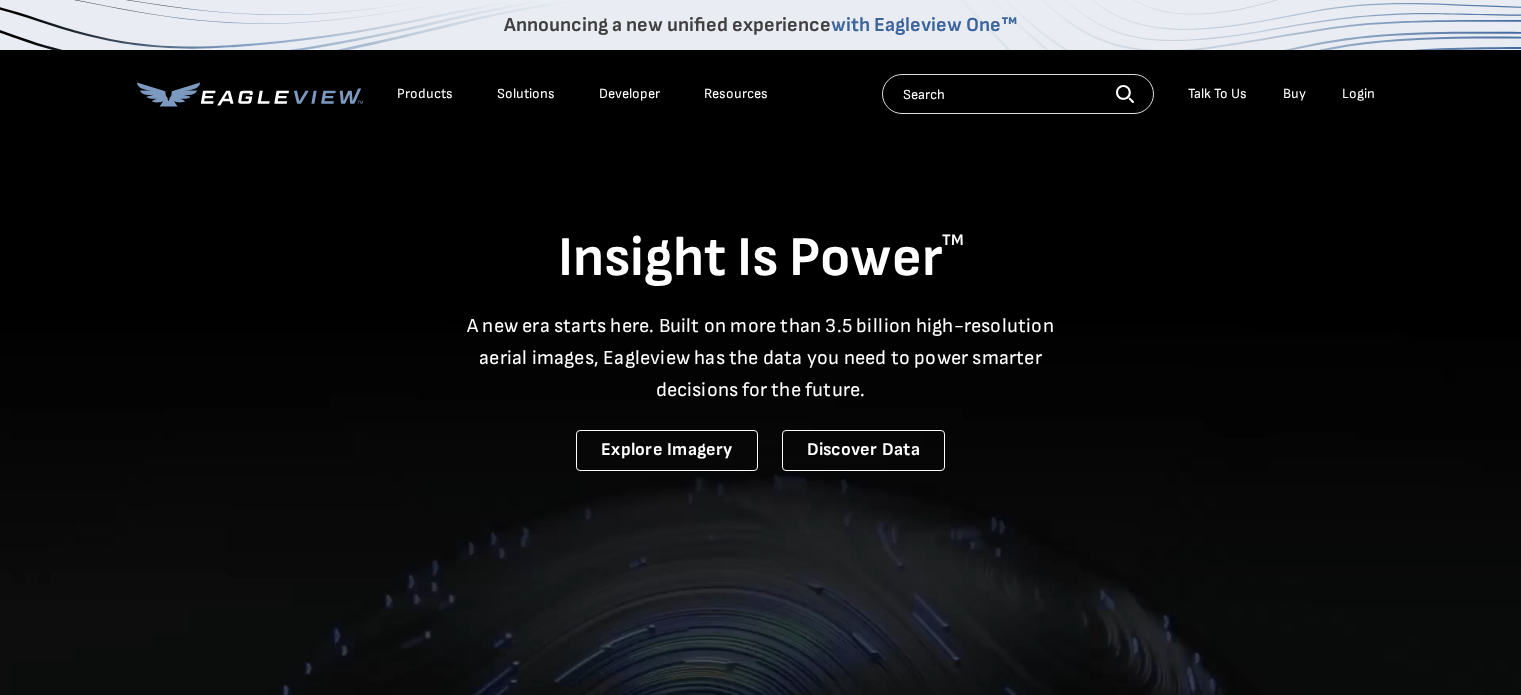 scroll, scrollTop: 0, scrollLeft: 0, axis: both 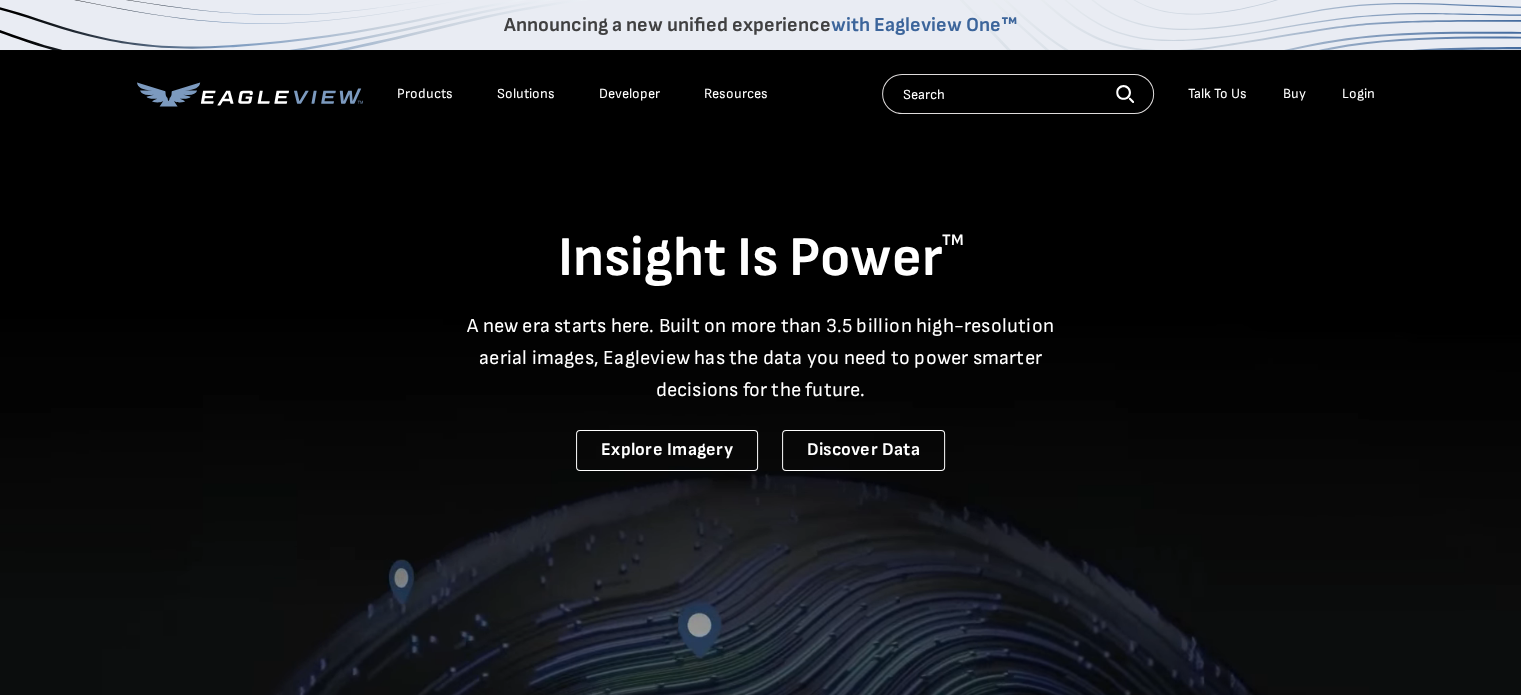 click on "Login" at bounding box center (1358, 94) 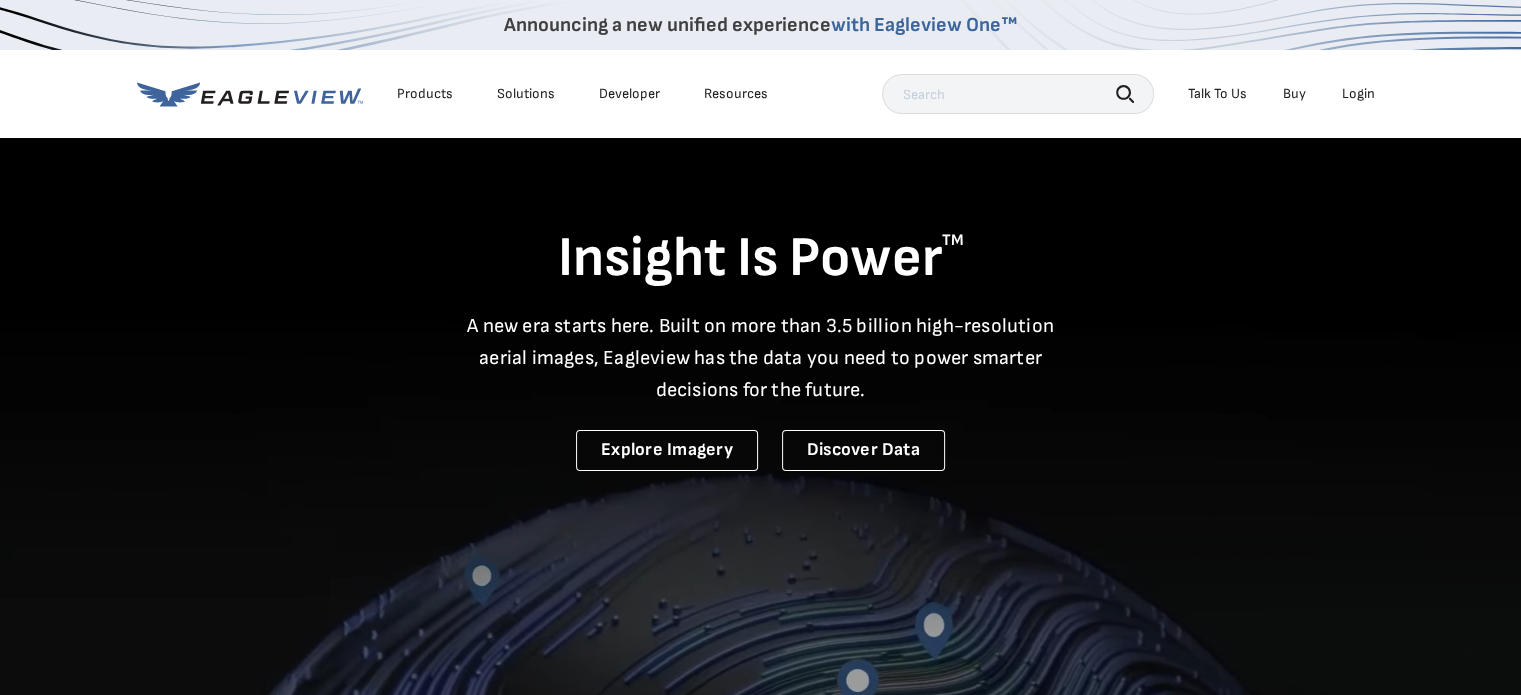 click on "Login" at bounding box center [1358, 94] 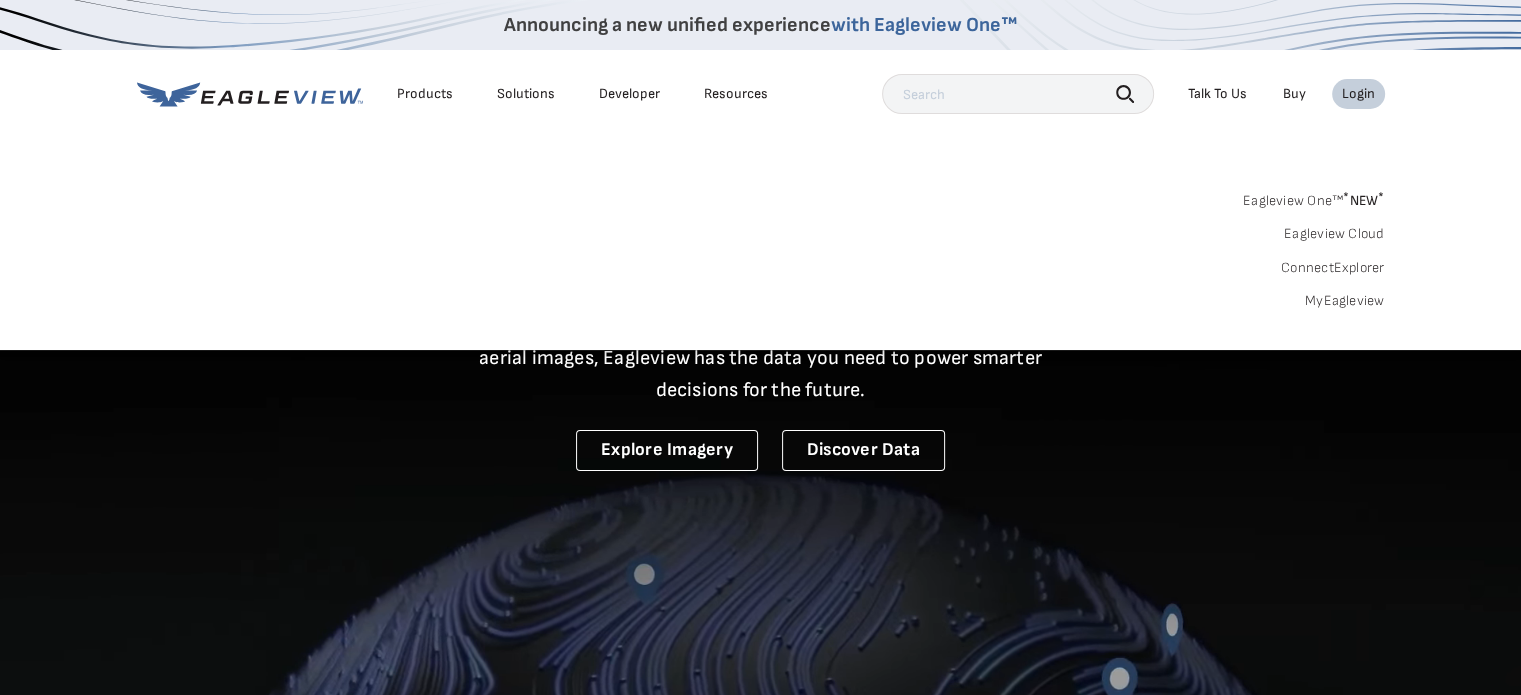 click on "MyEagleview" at bounding box center [1345, 301] 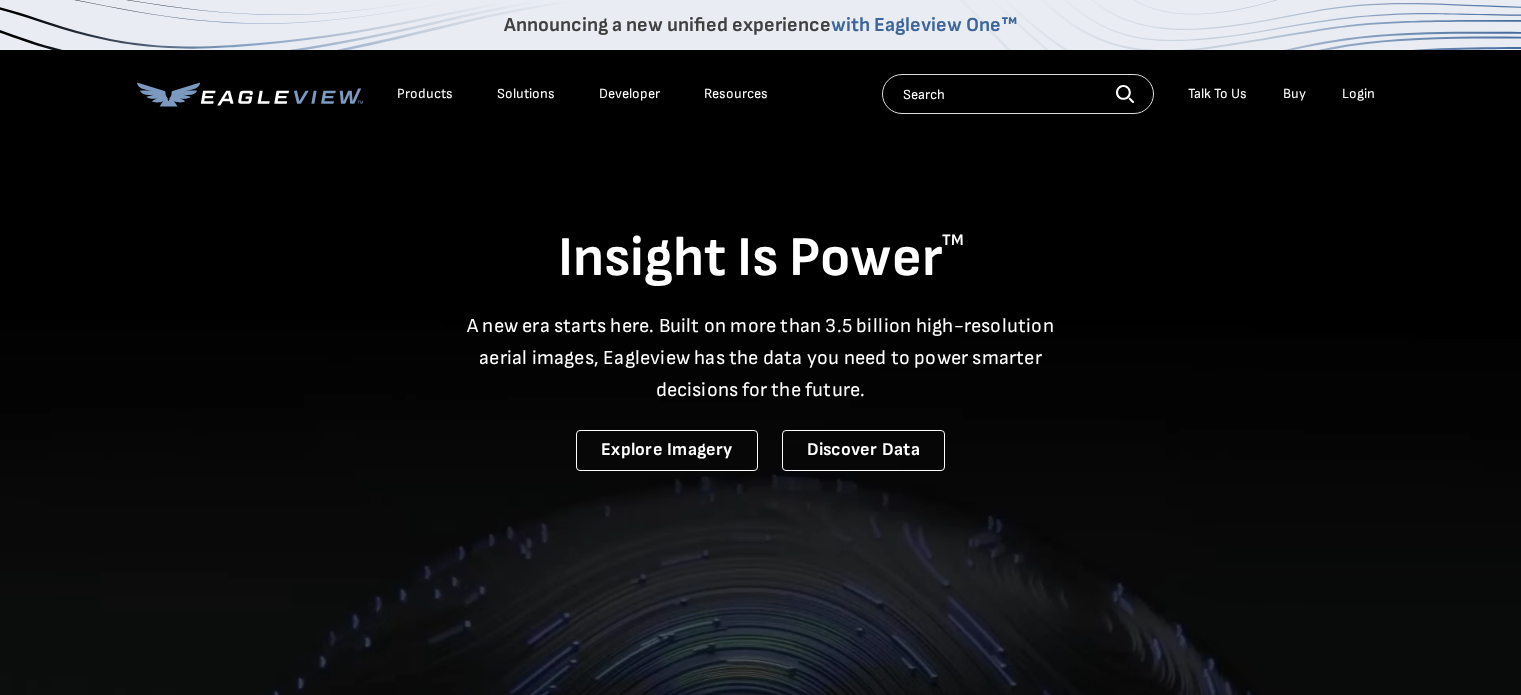 scroll, scrollTop: 0, scrollLeft: 0, axis: both 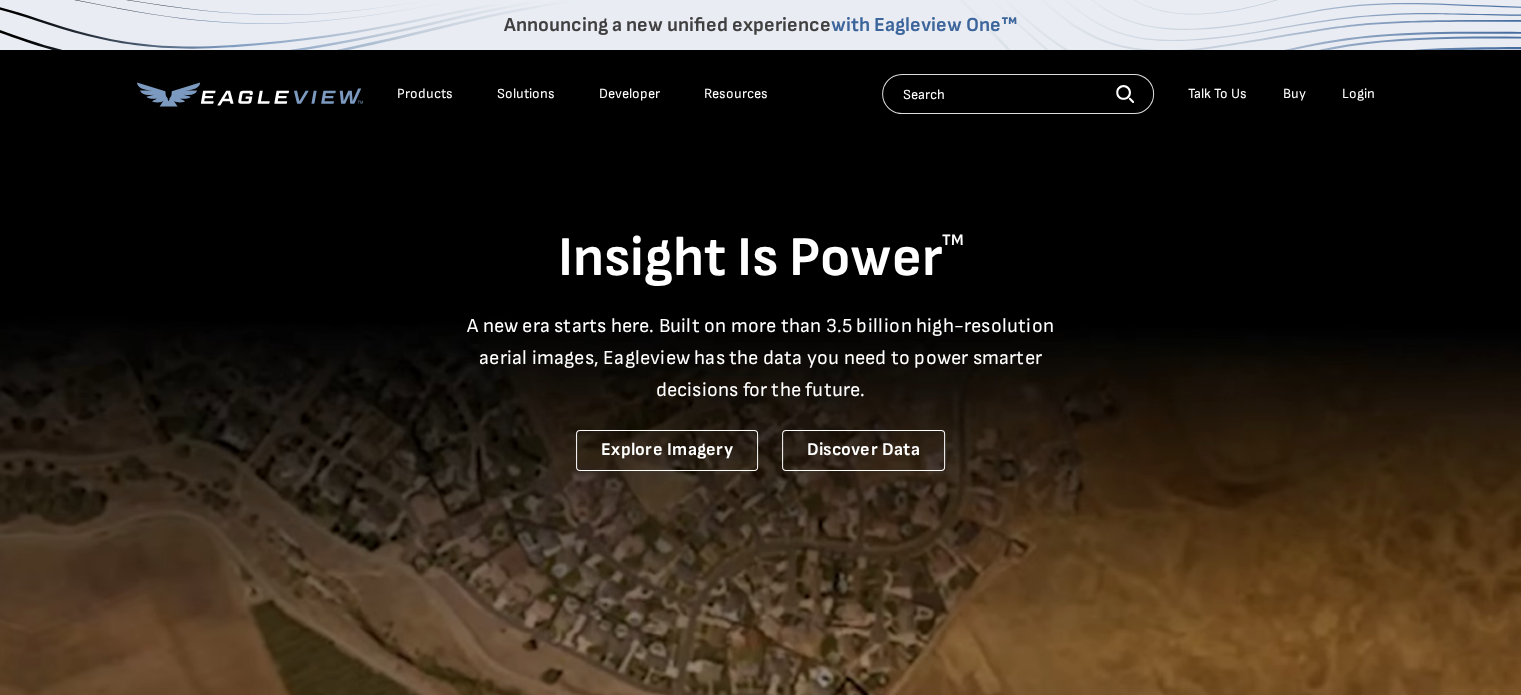 click on "Login" at bounding box center [1358, 94] 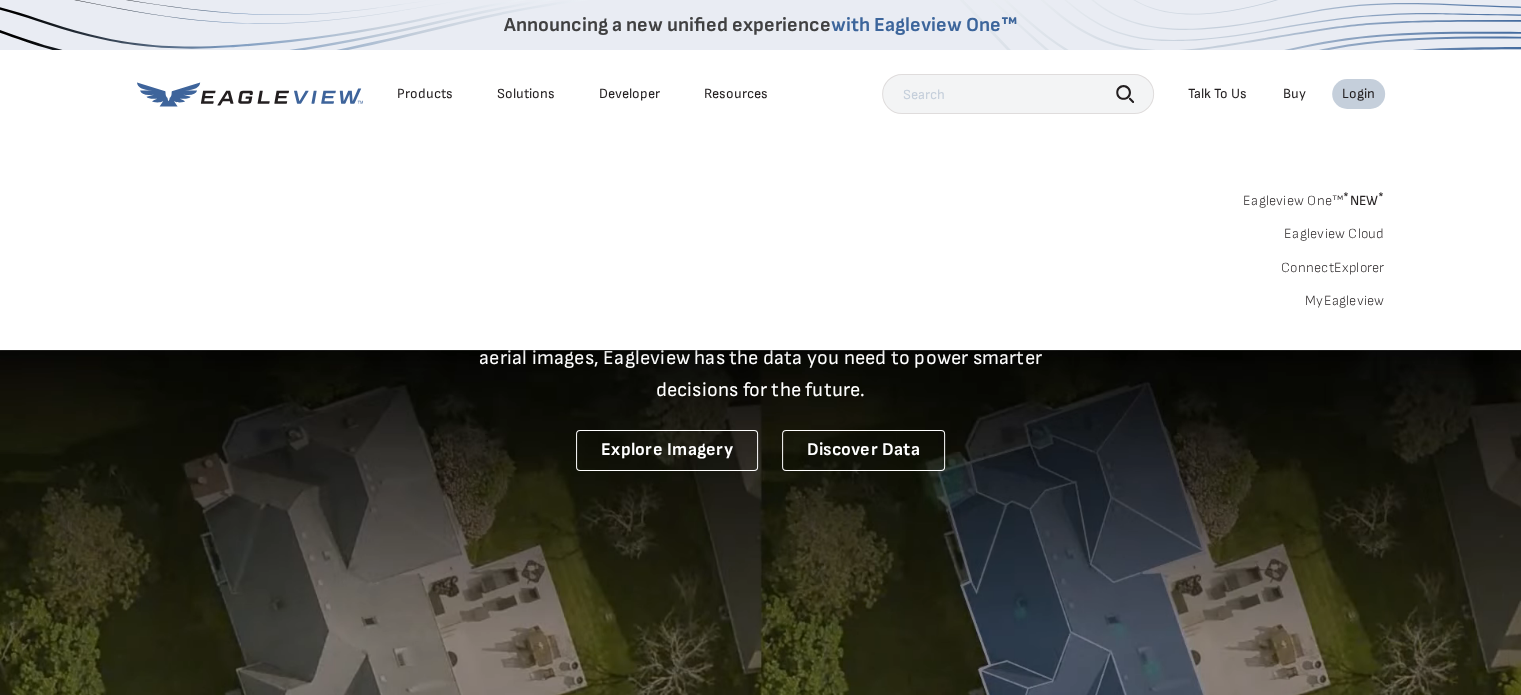 click on "MyEagleview" at bounding box center (1345, 301) 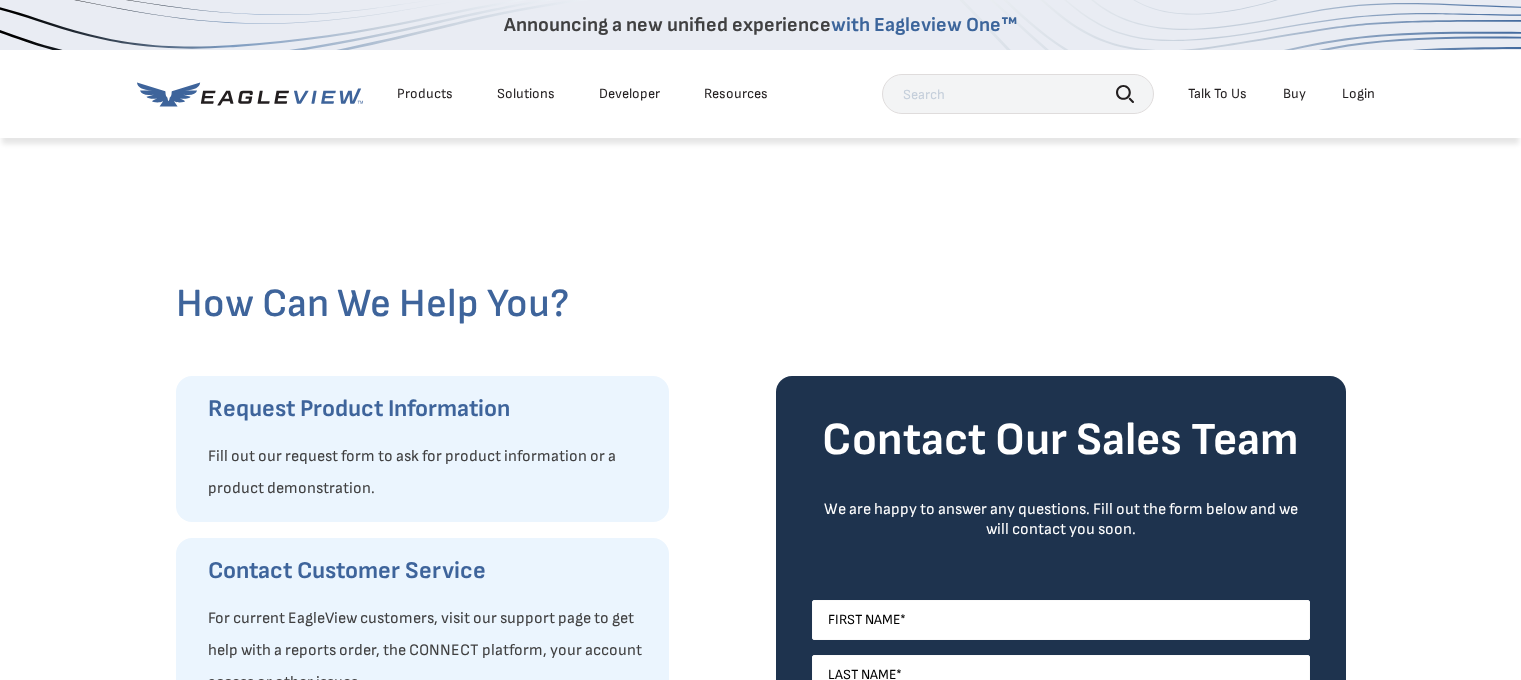 scroll, scrollTop: 236, scrollLeft: 0, axis: vertical 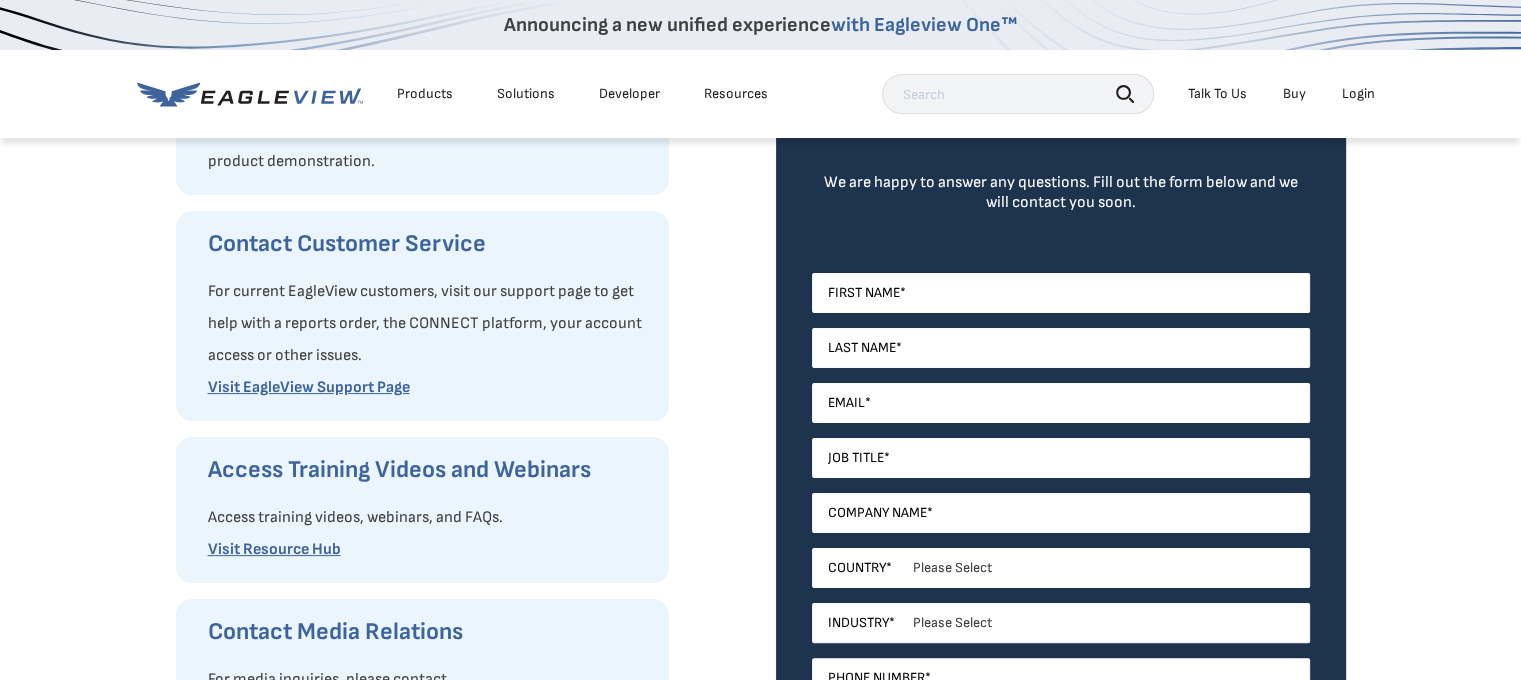 click on "Announcing a new unified experience  with Eagleview One™
Products
Solutions
Developer
Resources
Search
Buy" at bounding box center (760, 1322) 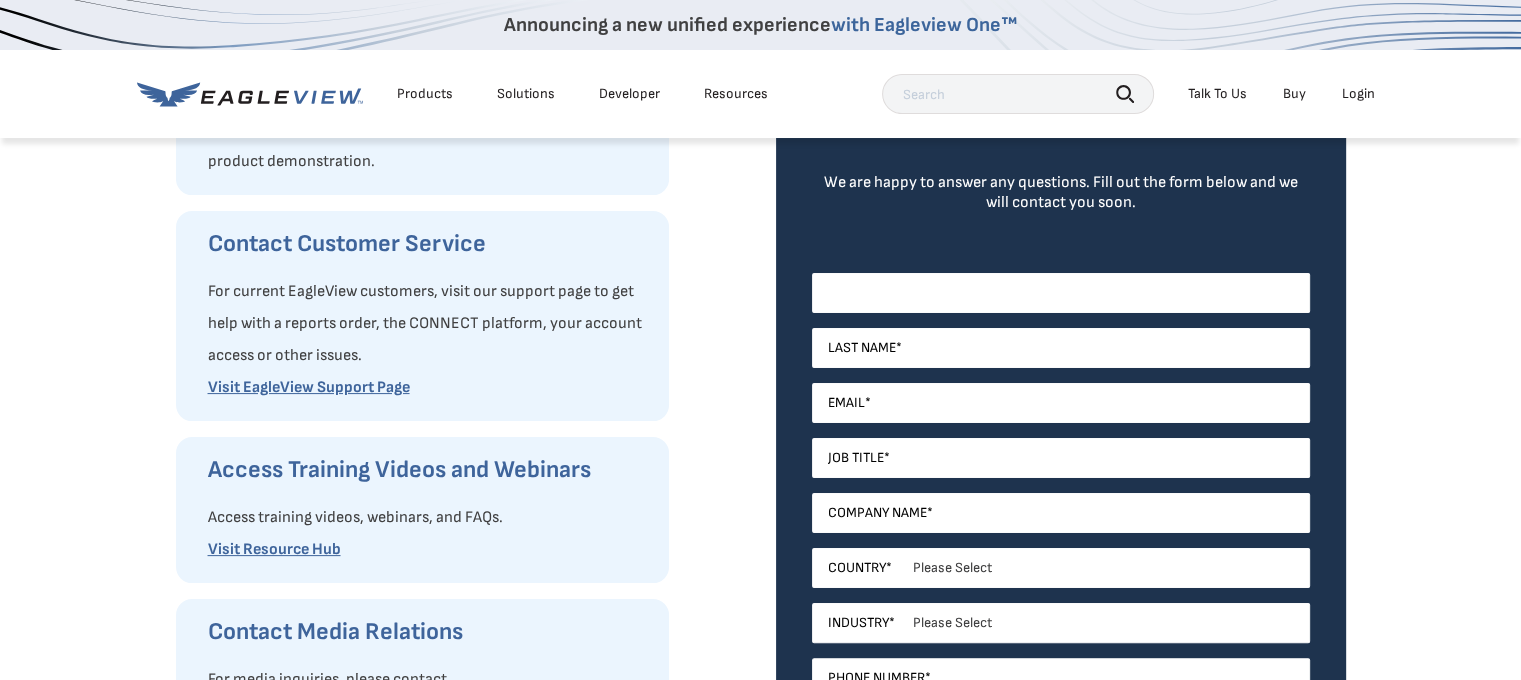 click on "First Name *" at bounding box center (1061, 293) 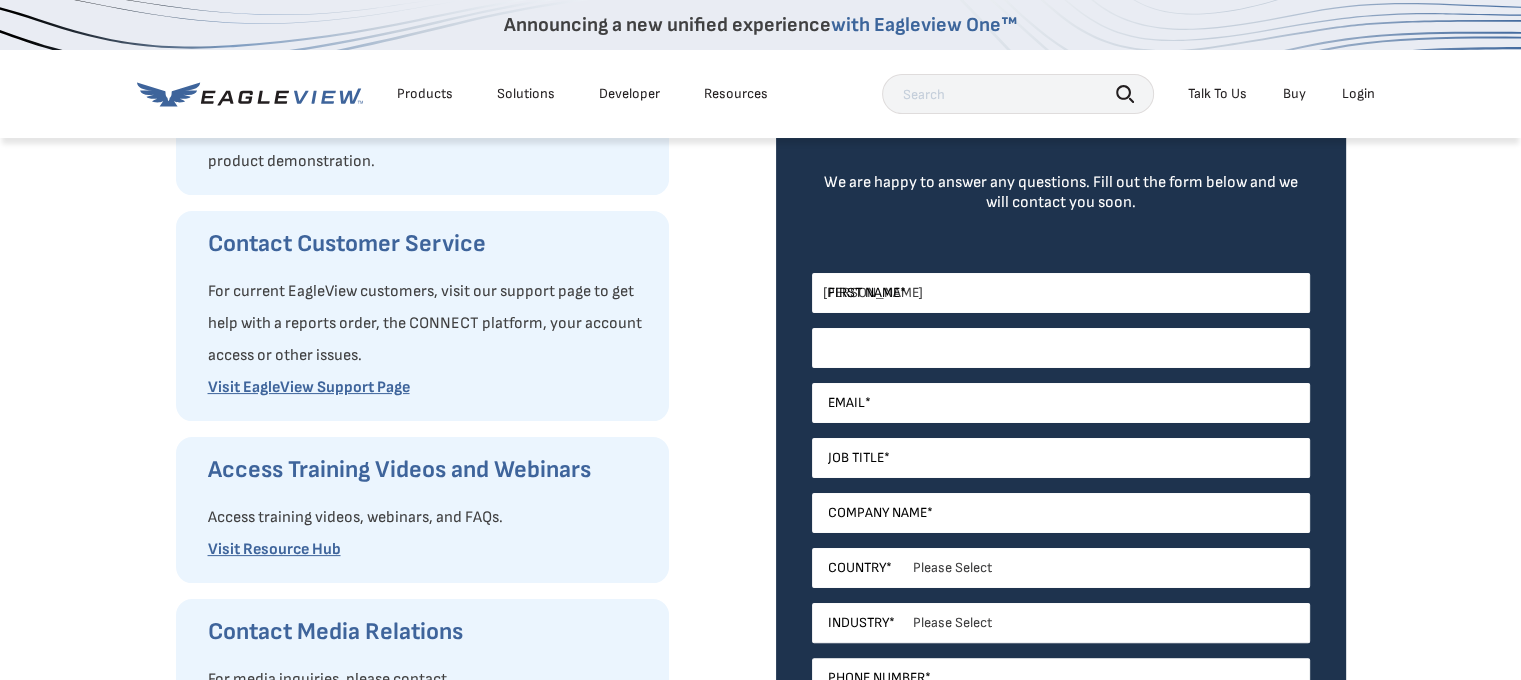 type on "Abbott" 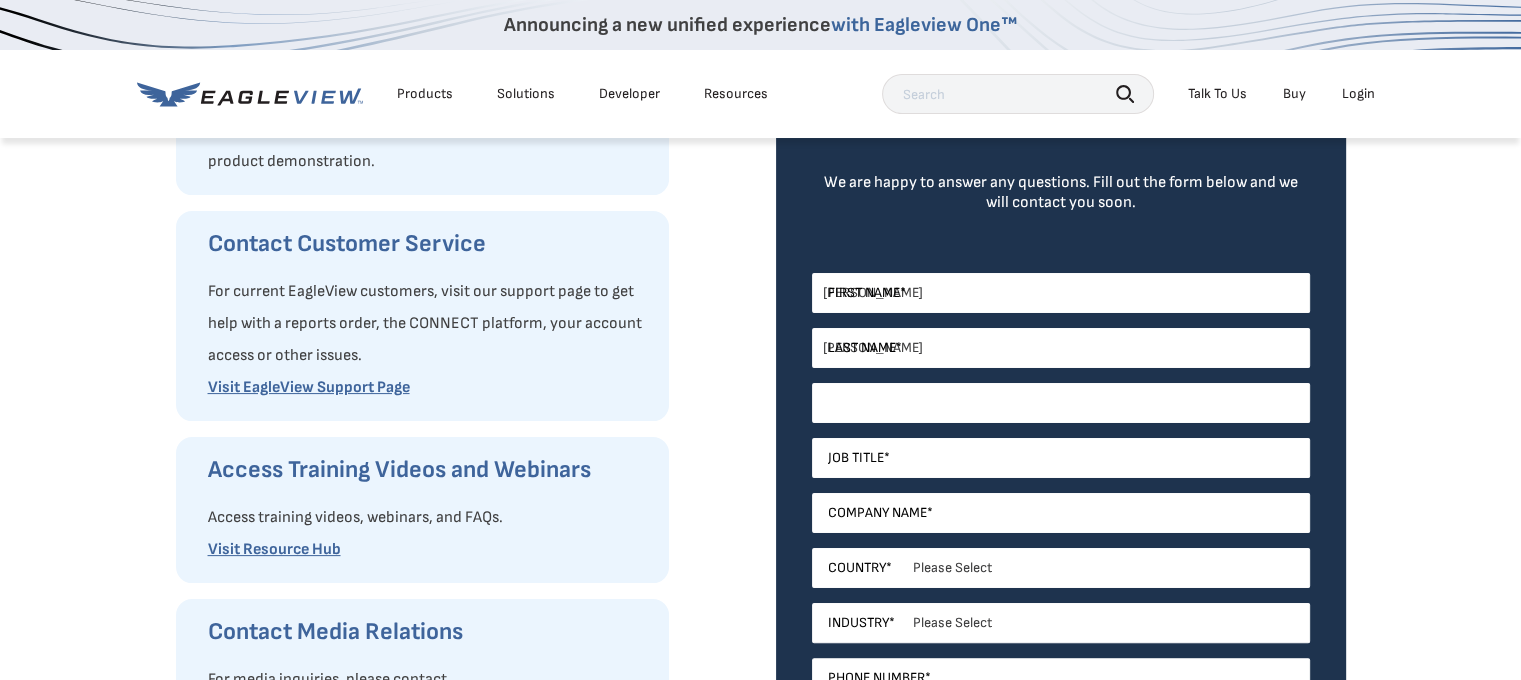 type on "randy@abbottbrotherscontracting.com" 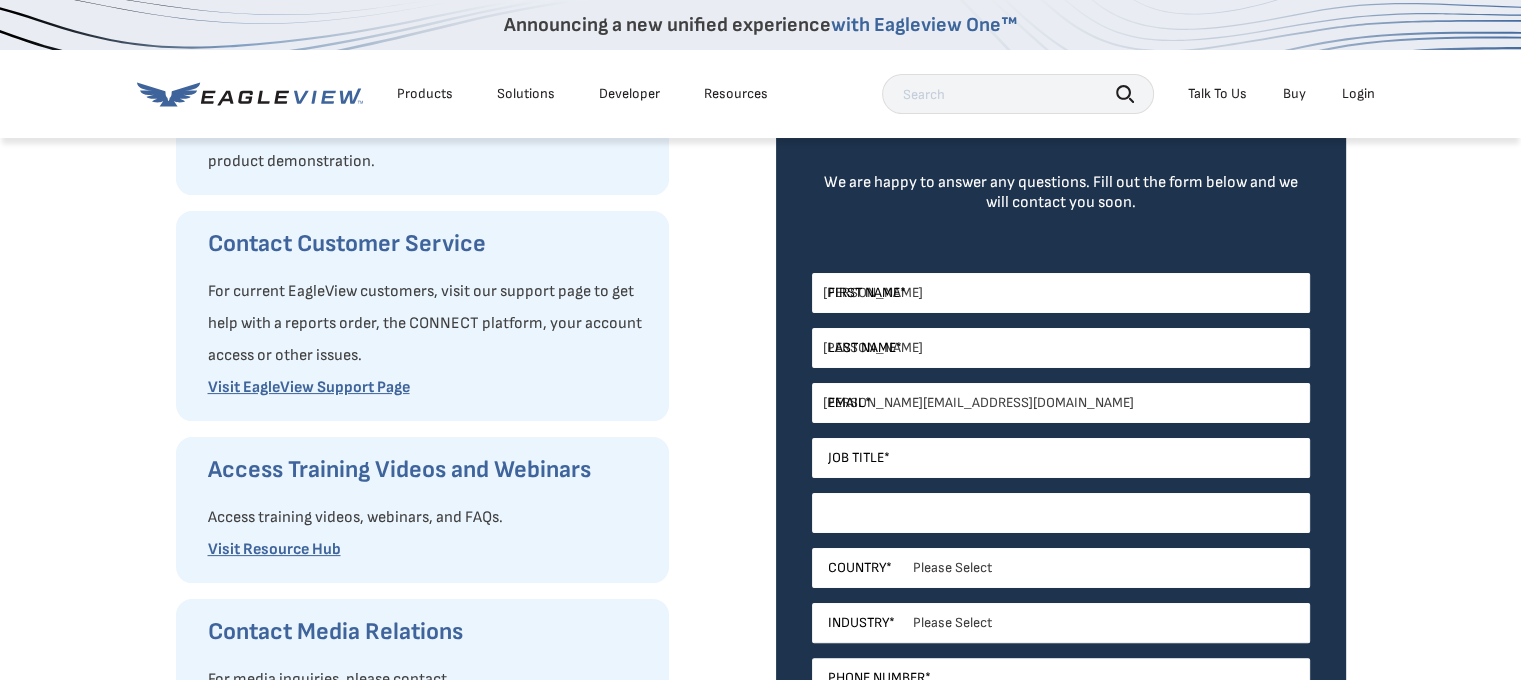 type on "Abbott Brothers Contracting, LLC" 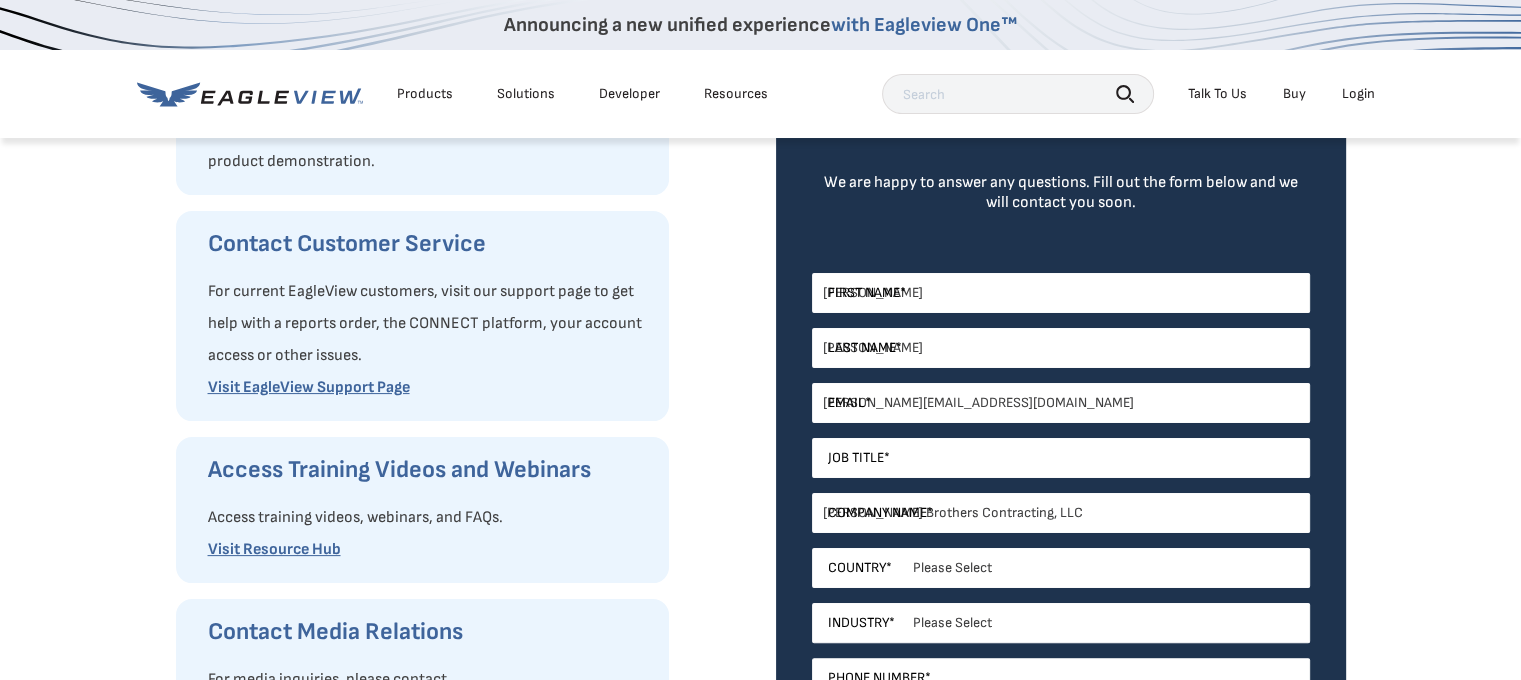 select on "[GEOGRAPHIC_DATA]" 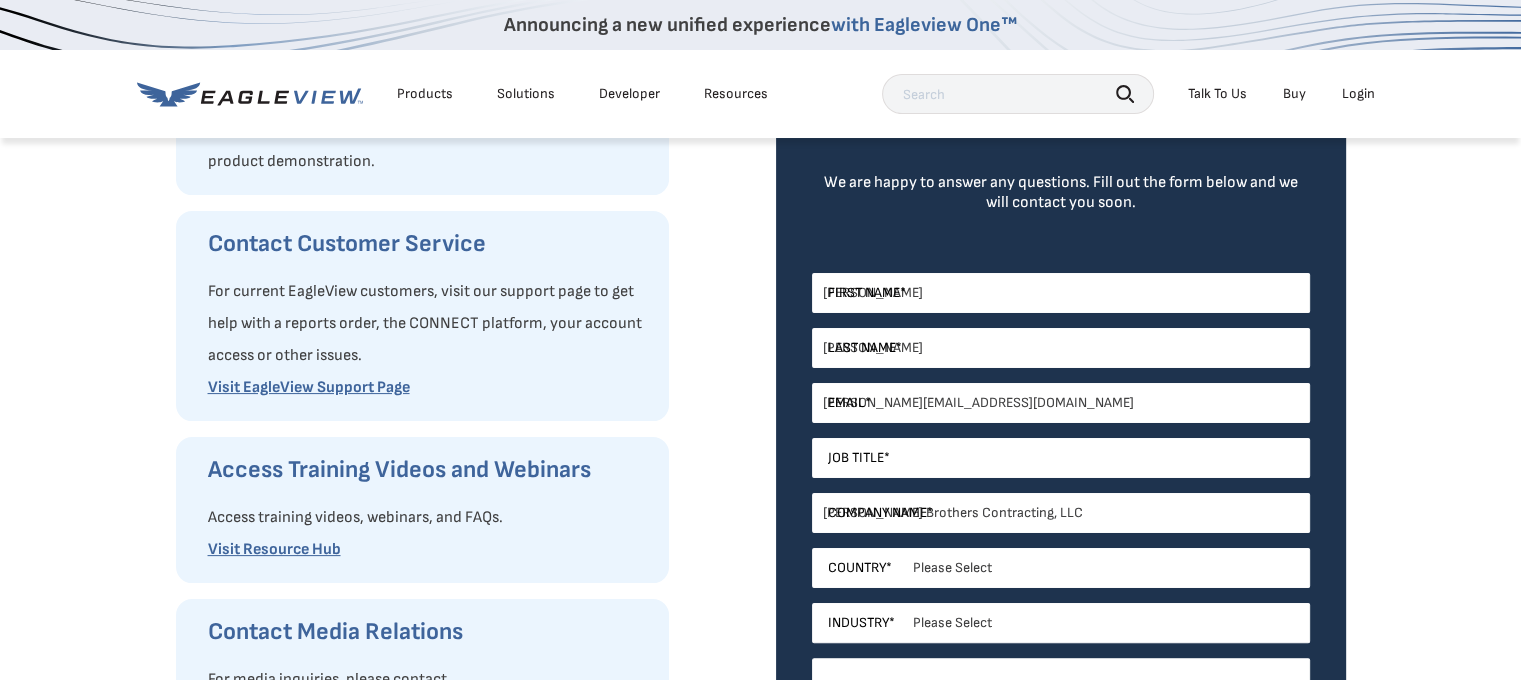 type on "17703767663" 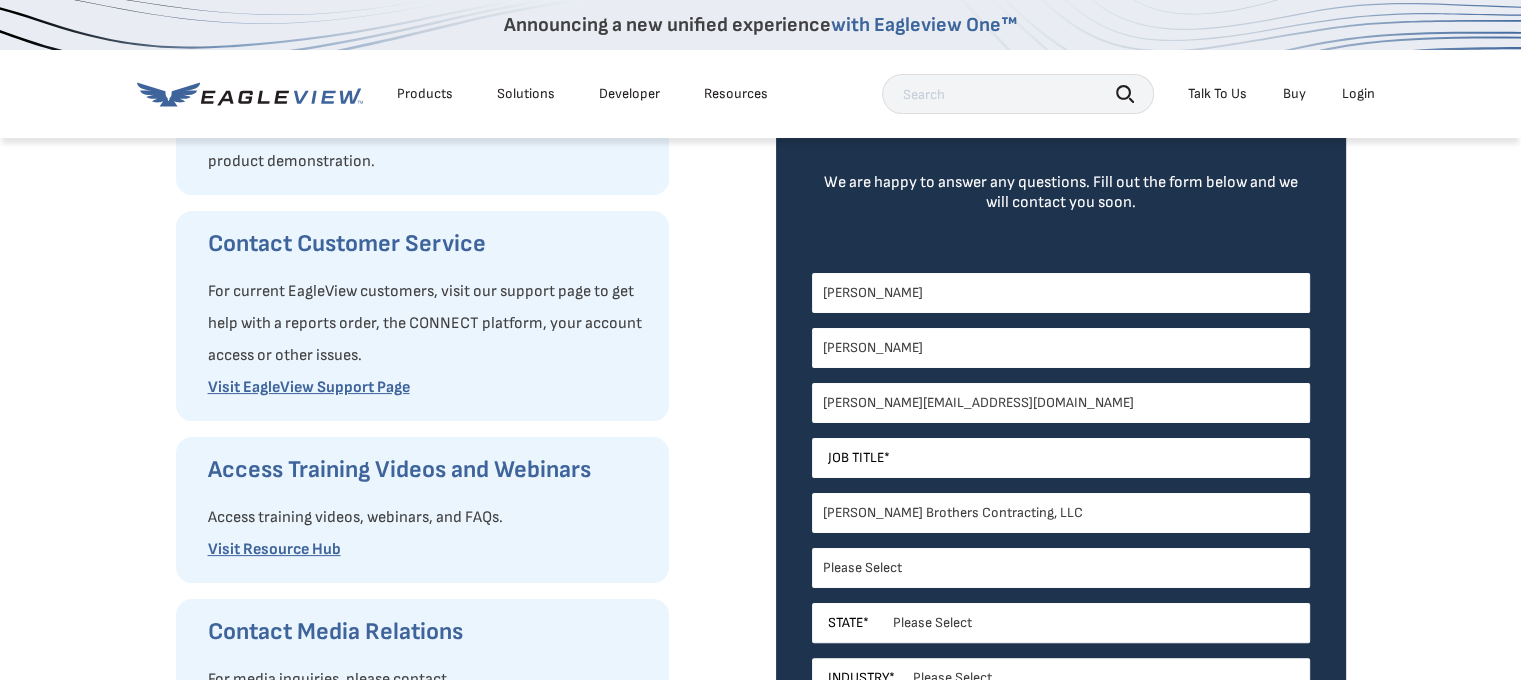 select on "Georgia" 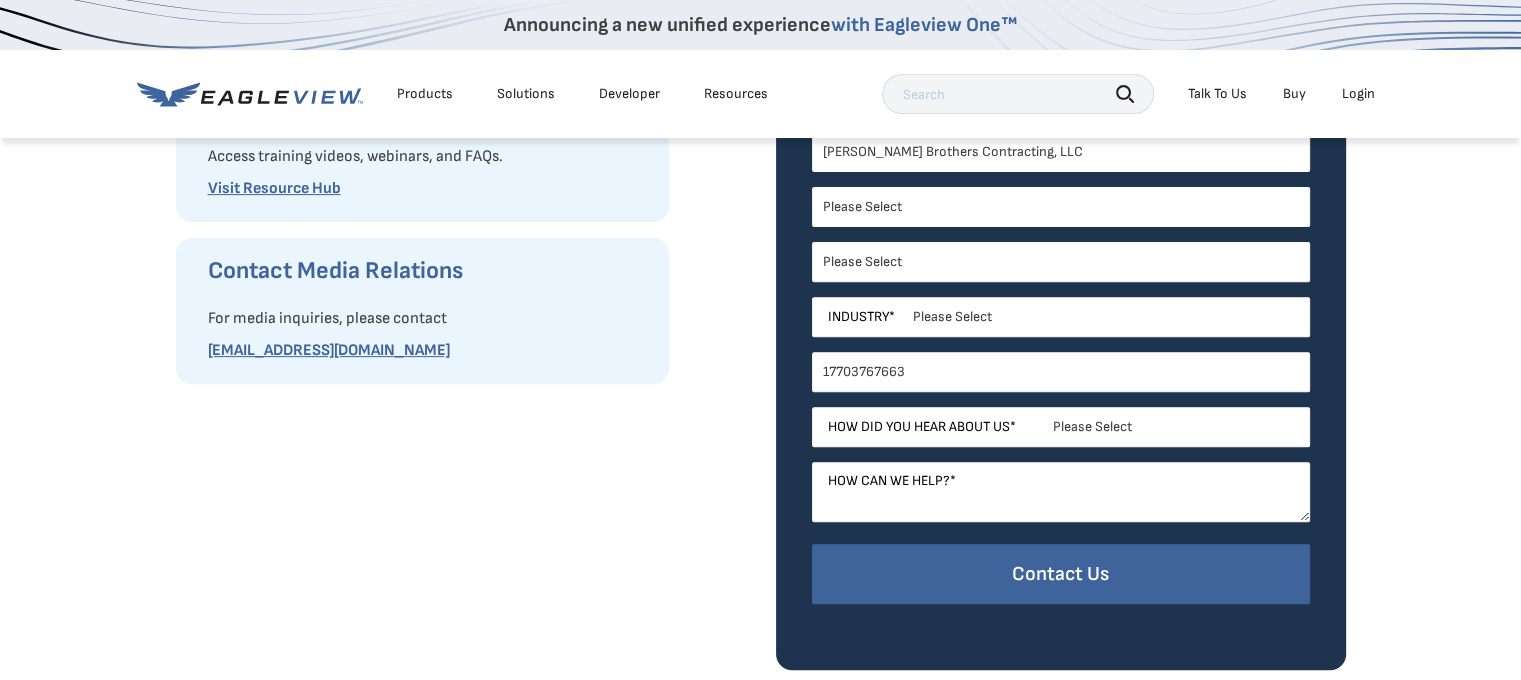 scroll, scrollTop: 696, scrollLeft: 0, axis: vertical 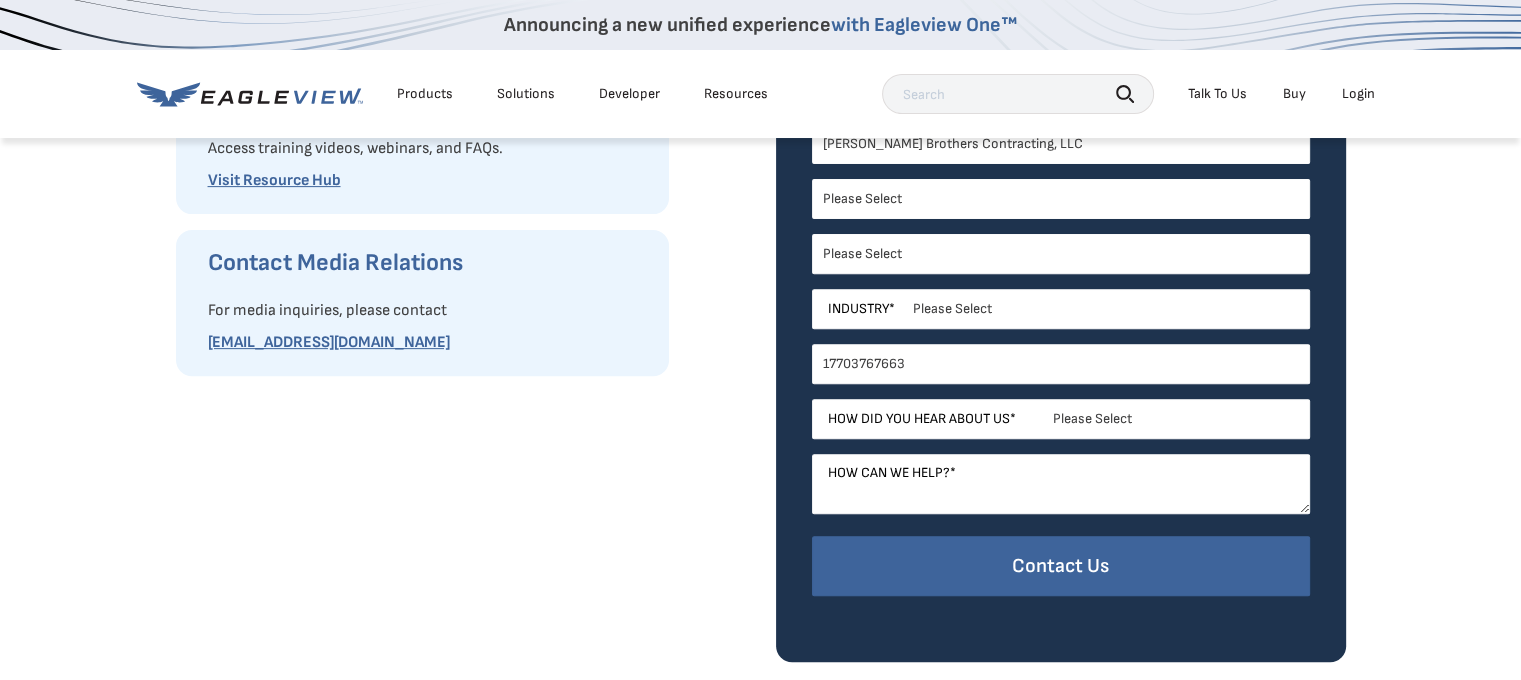 click on "Please Select Architects & Engineering Construction Electric/Gas Utilities Government Insurance Other Property Maintenance Real Estate Solar Telecommunications Software and Technology" at bounding box center (1061, 309) 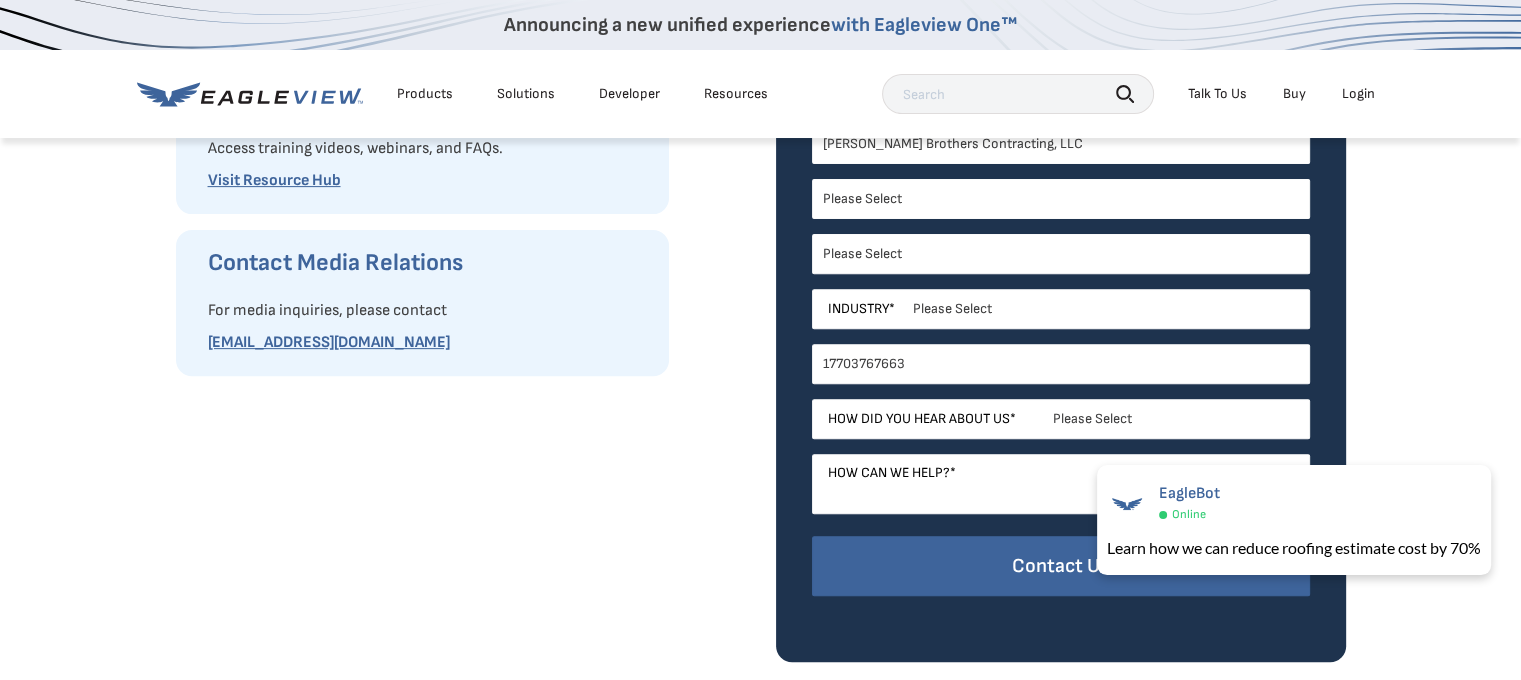 select on "Construction" 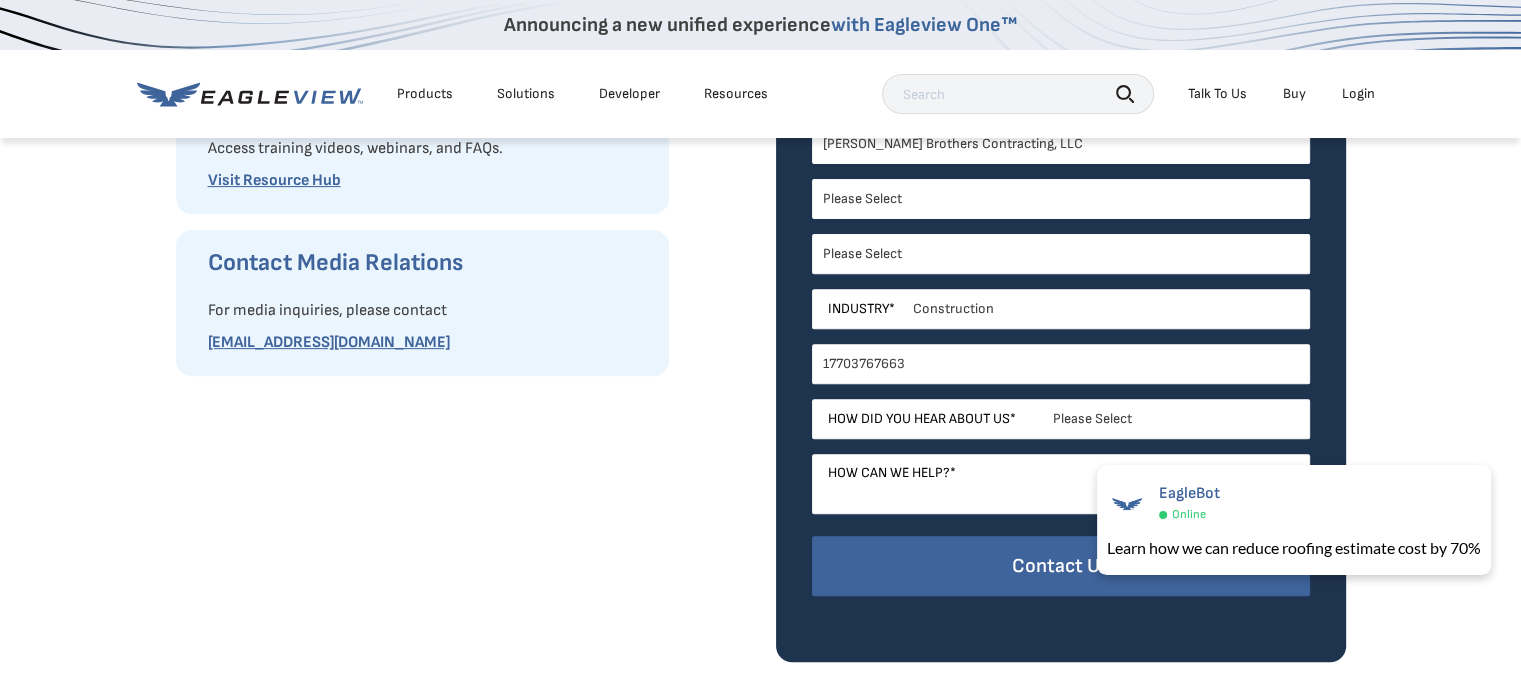 click on "Please Select Architects & Engineering Construction Electric/Gas Utilities Government Insurance Other Property Maintenance Real Estate Solar Telecommunications Software and Technology" at bounding box center [1061, 309] 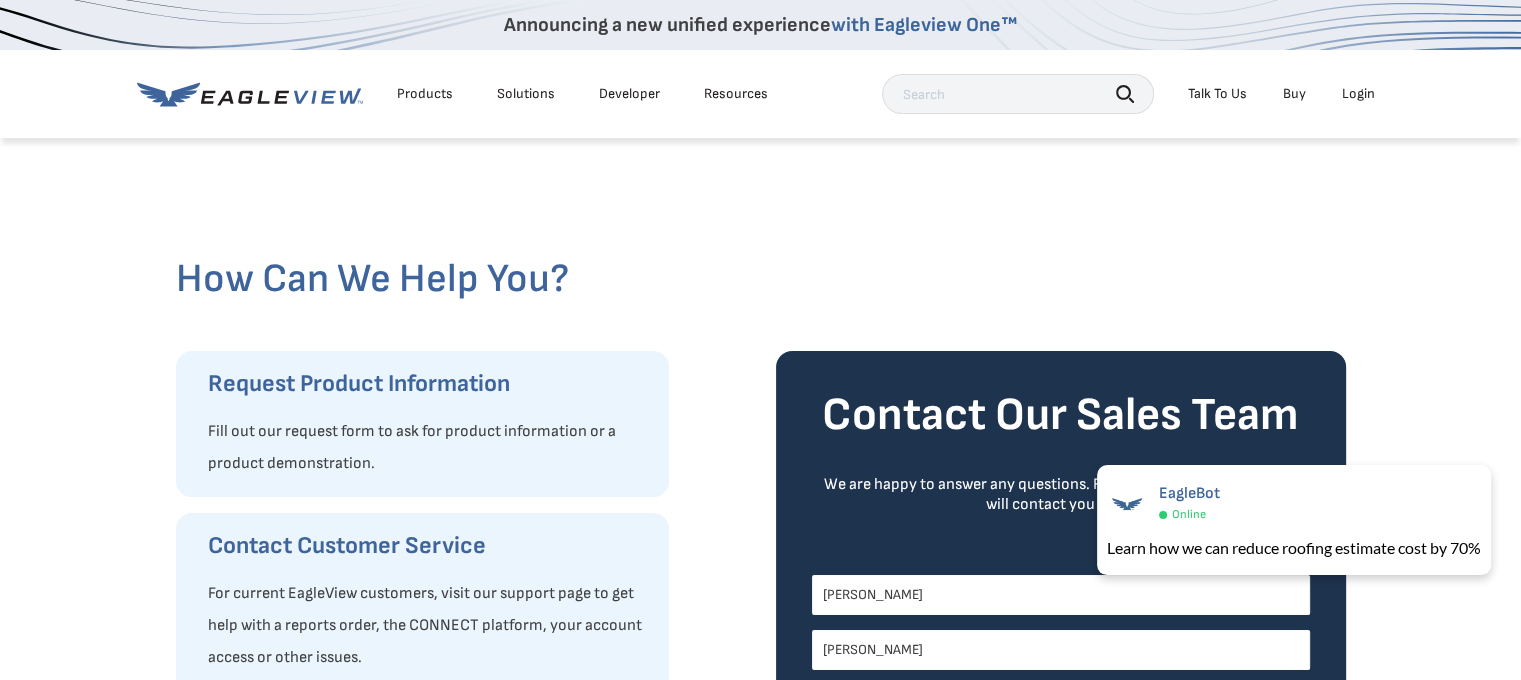 scroll, scrollTop: 110, scrollLeft: 0, axis: vertical 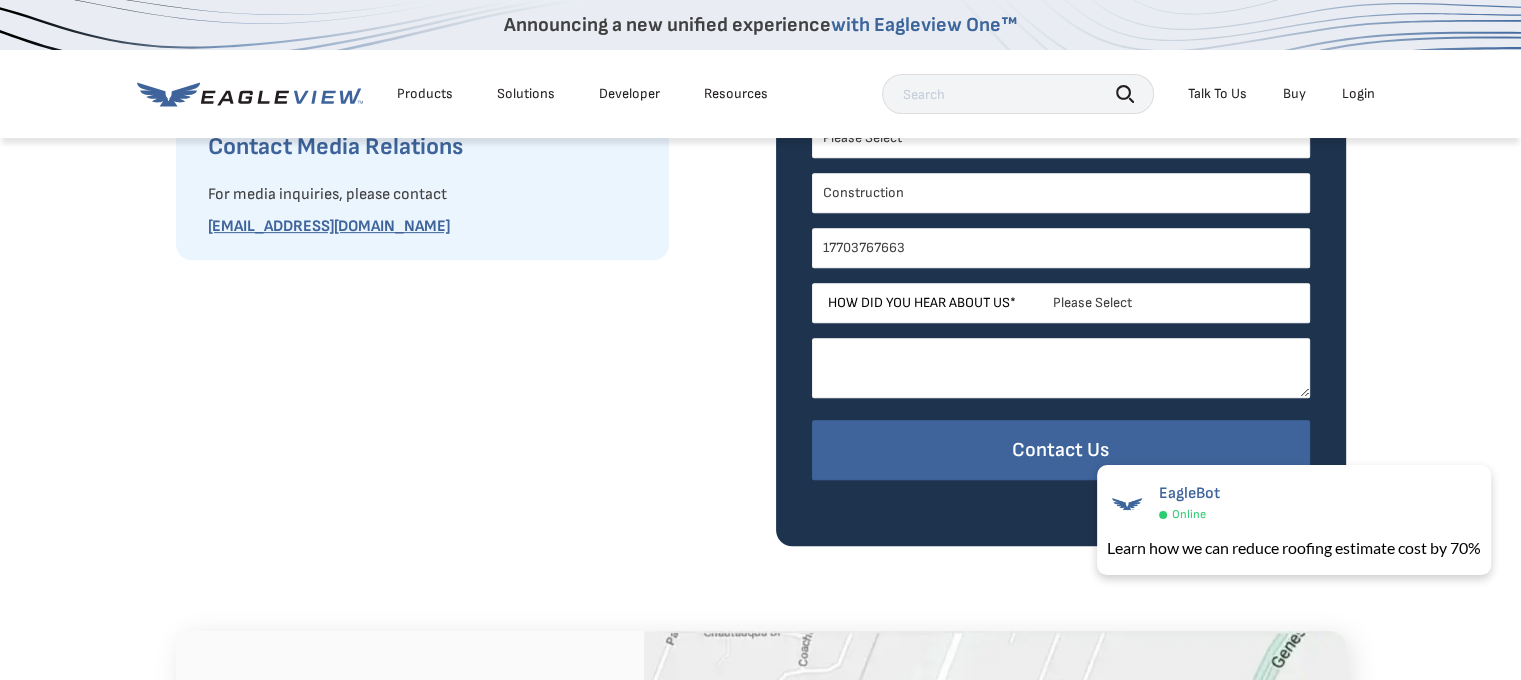 click on "How can we help? *" at bounding box center [1061, 368] 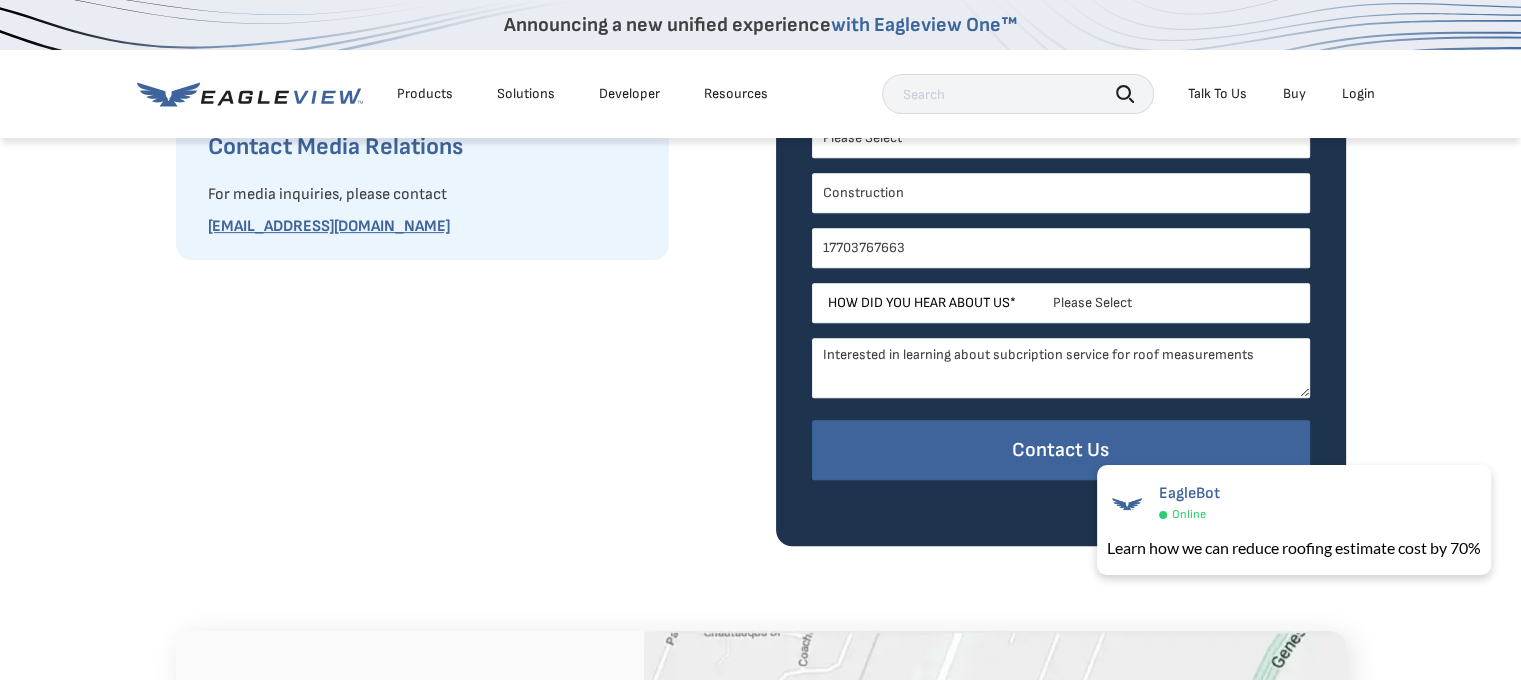 type on "Interested in learning about subcription service for roof measurements" 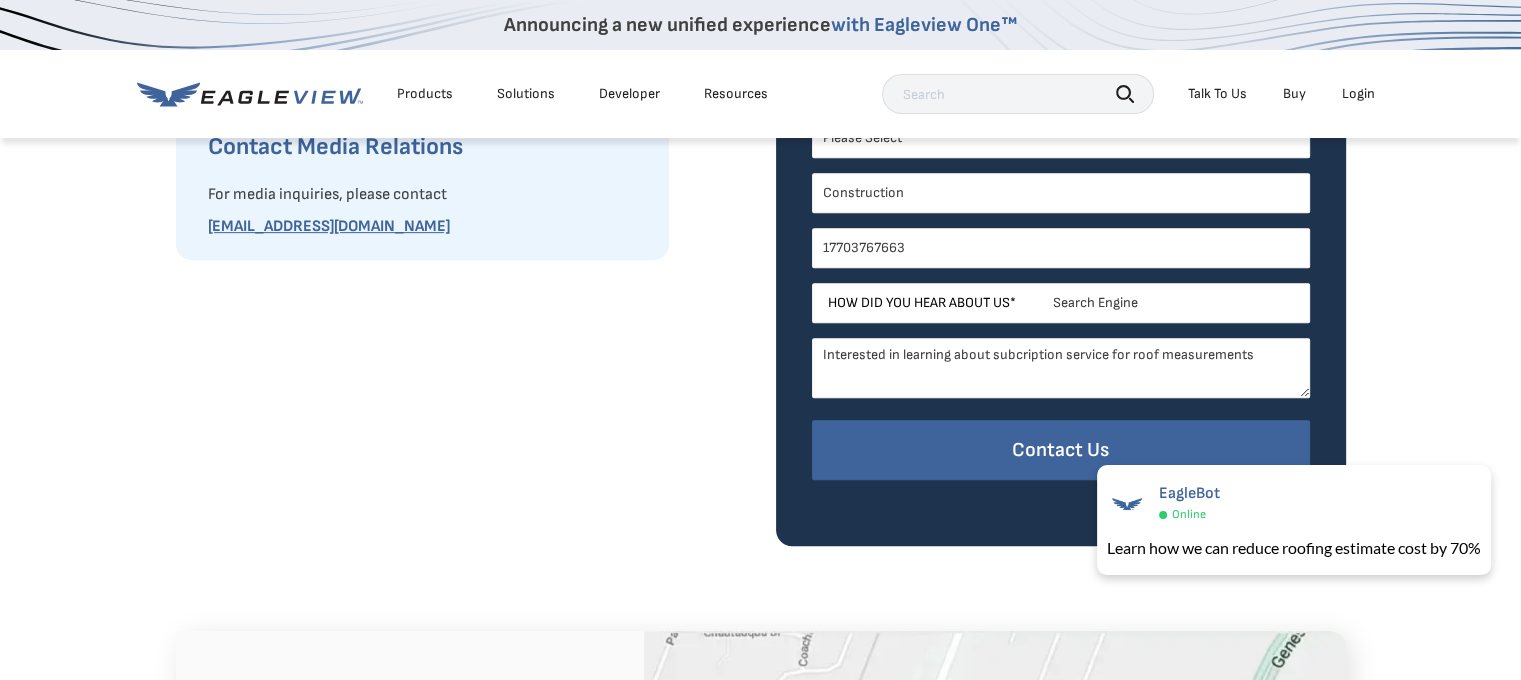 click on "Please Select Search Engine Social Media Word of Mouth Podcast Online Advertisement Event or Webinar Other" at bounding box center [1061, 303] 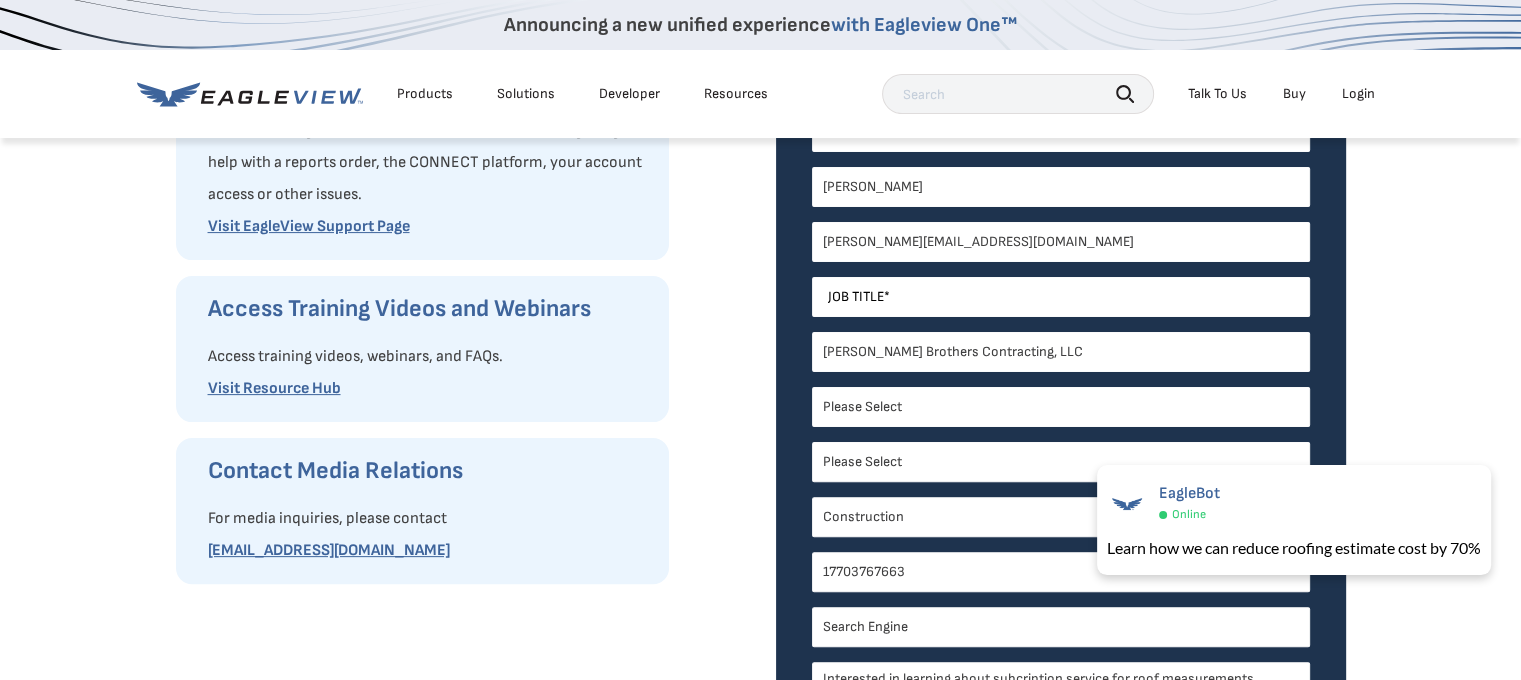scroll, scrollTop: 464, scrollLeft: 0, axis: vertical 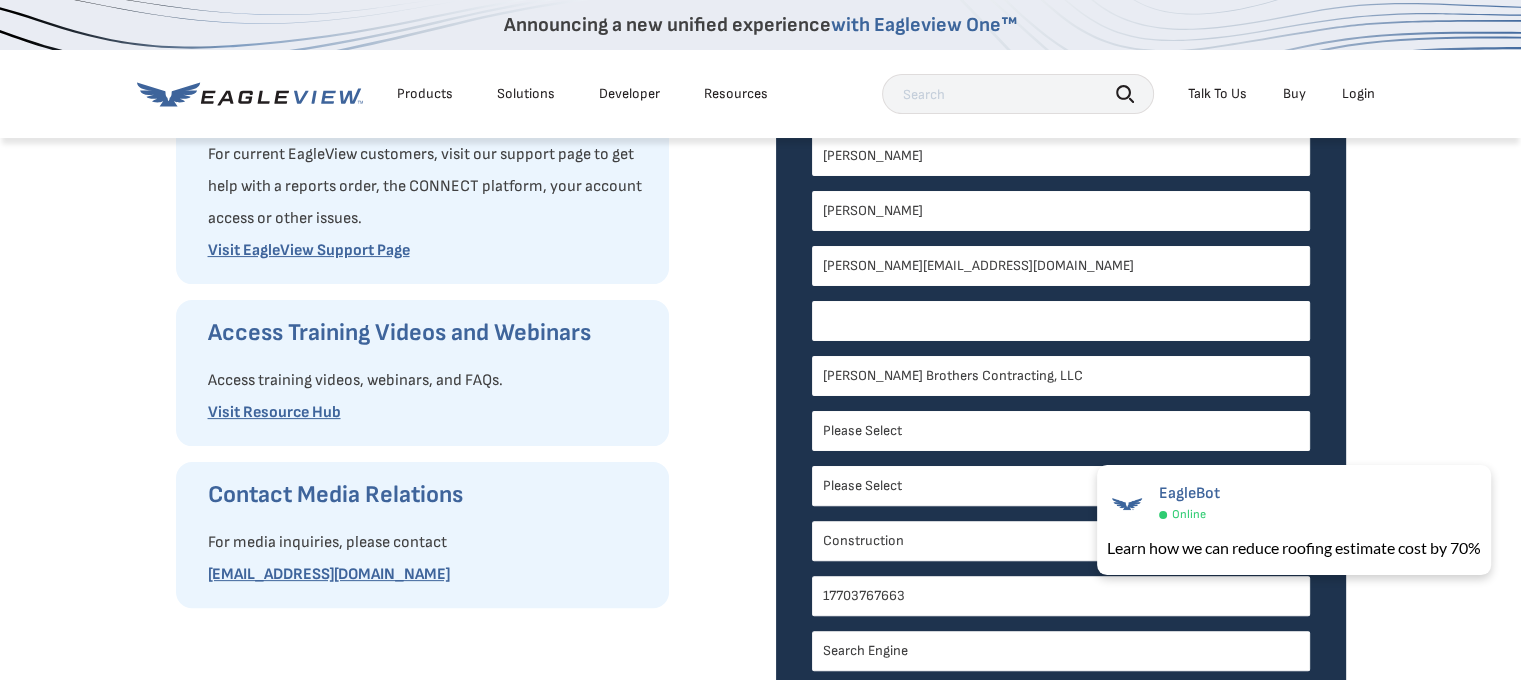 click on "Job Title *" at bounding box center (1061, 321) 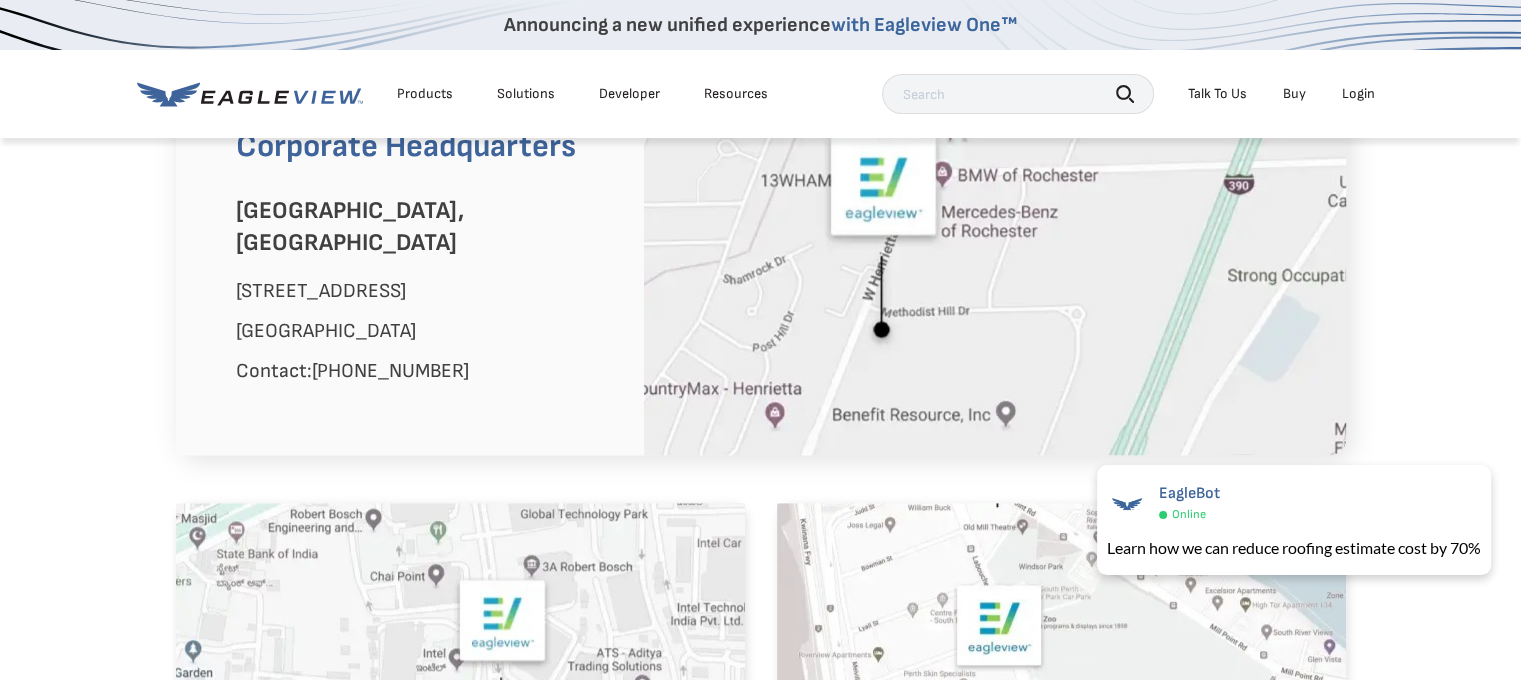 scroll, scrollTop: 1060, scrollLeft: 0, axis: vertical 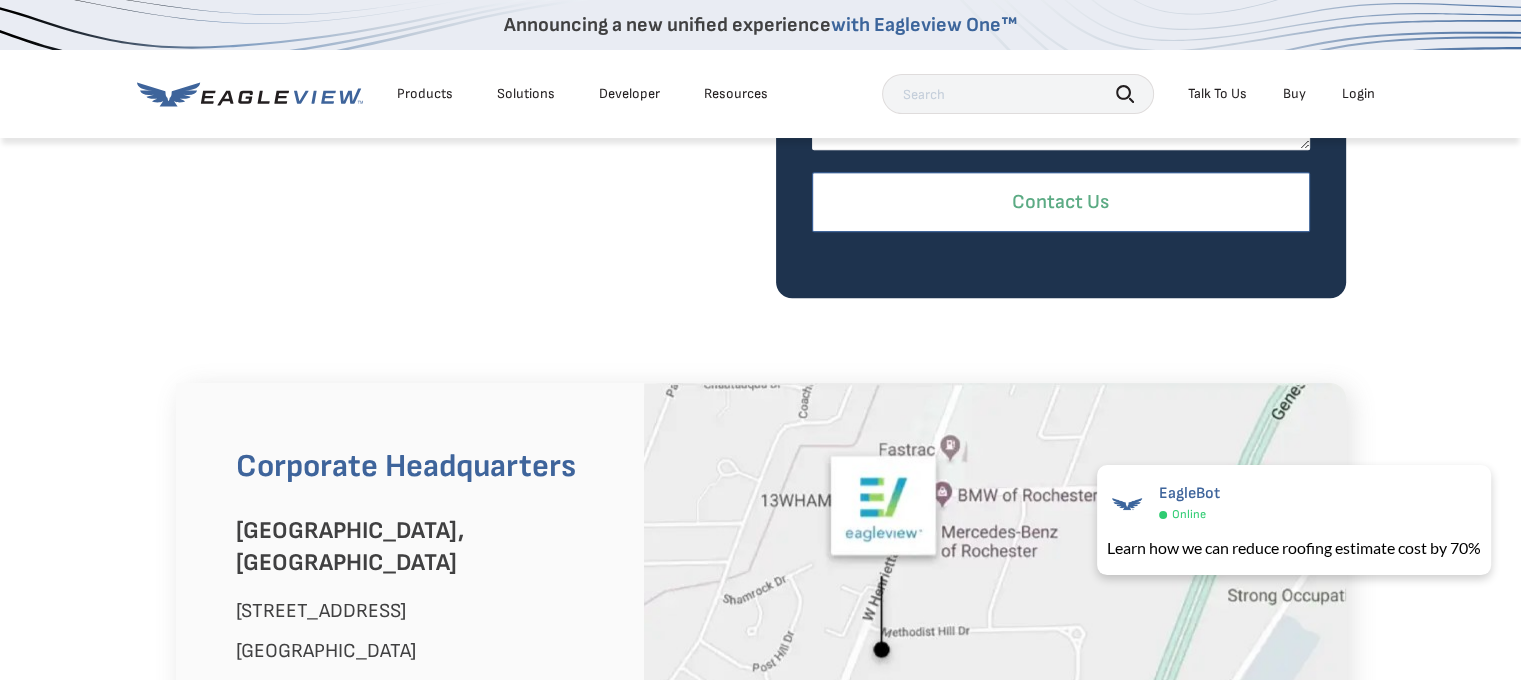type on "Owner" 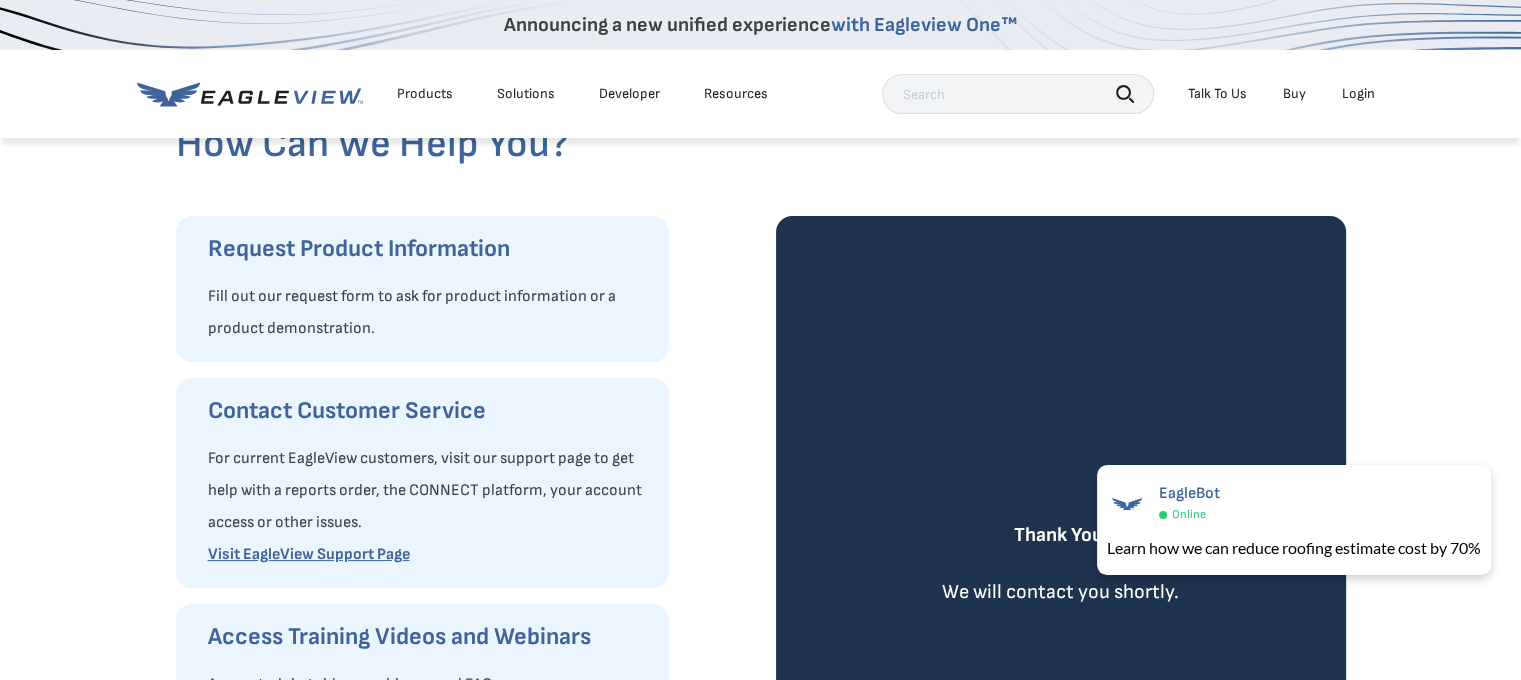 scroll, scrollTop: 268, scrollLeft: 0, axis: vertical 